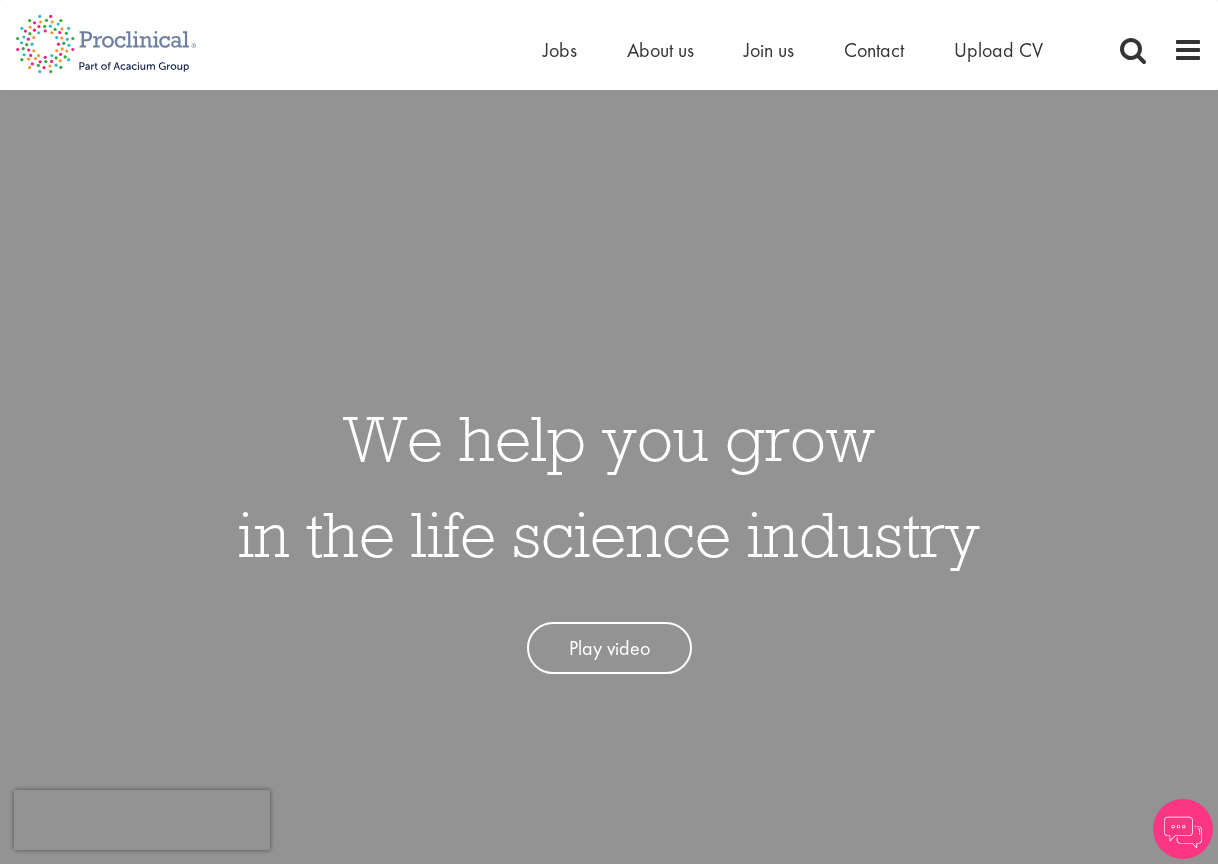 scroll, scrollTop: 2, scrollLeft: 0, axis: vertical 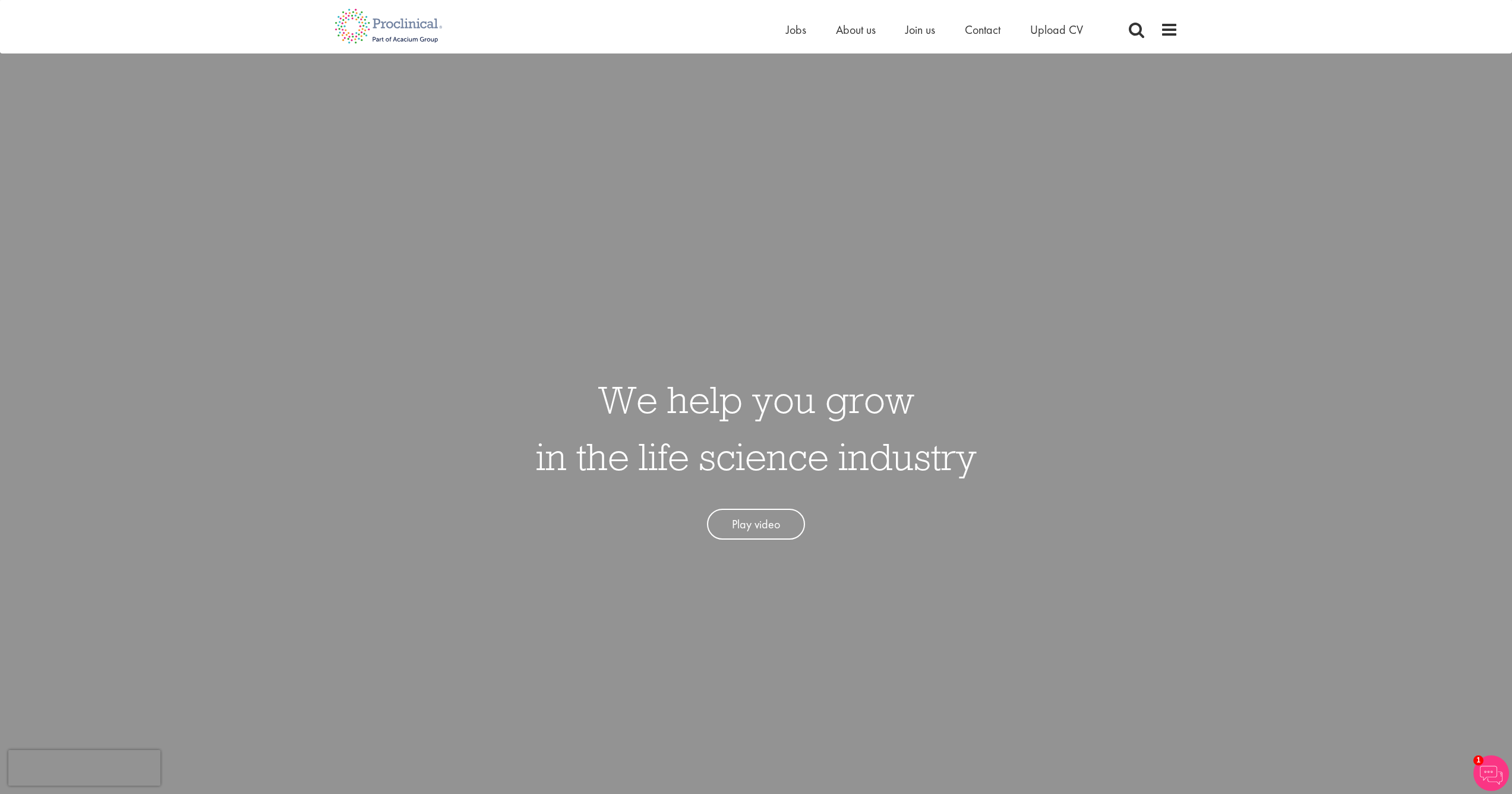 click on "Play video" at bounding box center [756, 524] 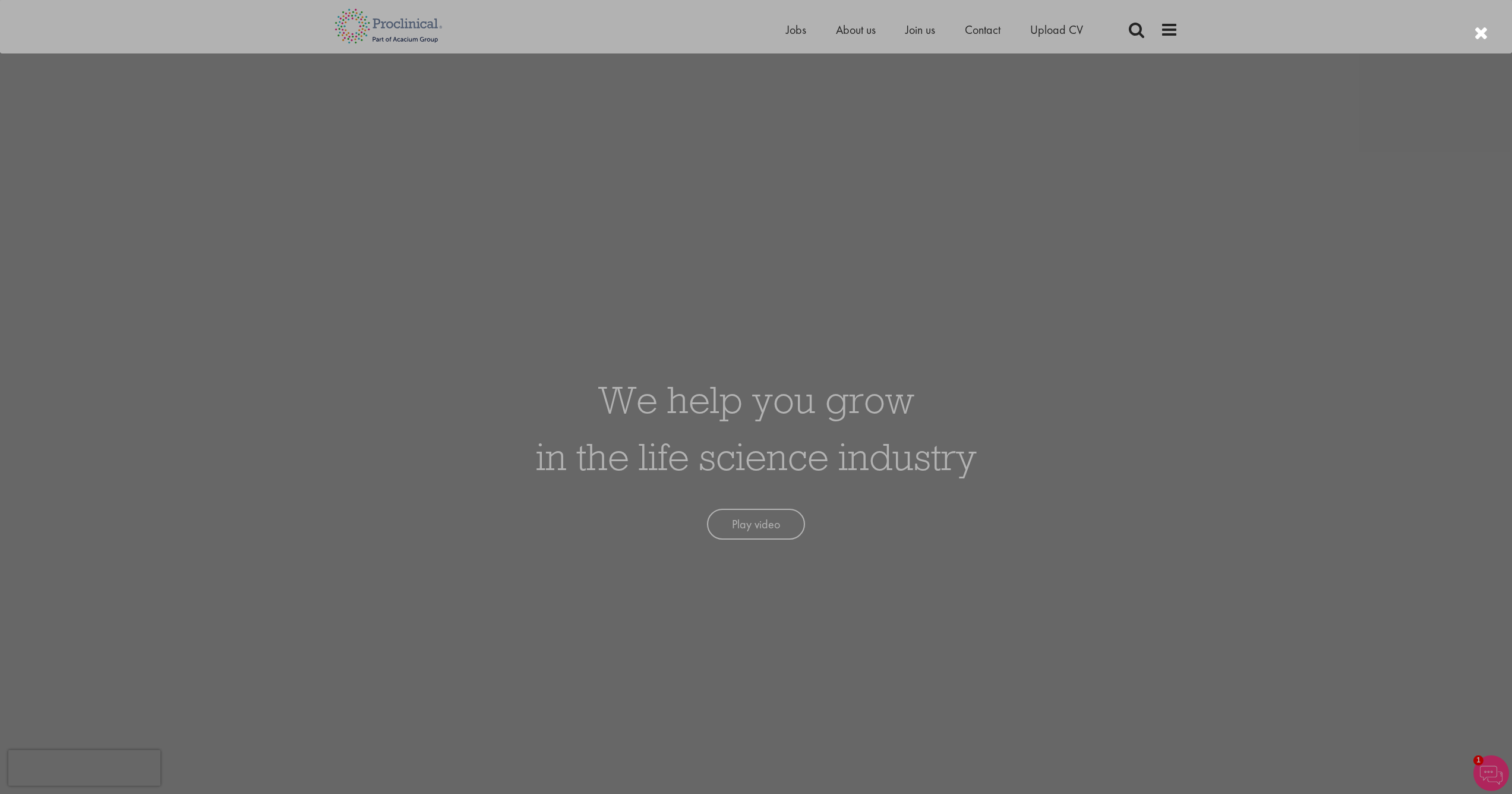 click at bounding box center (756, 397) 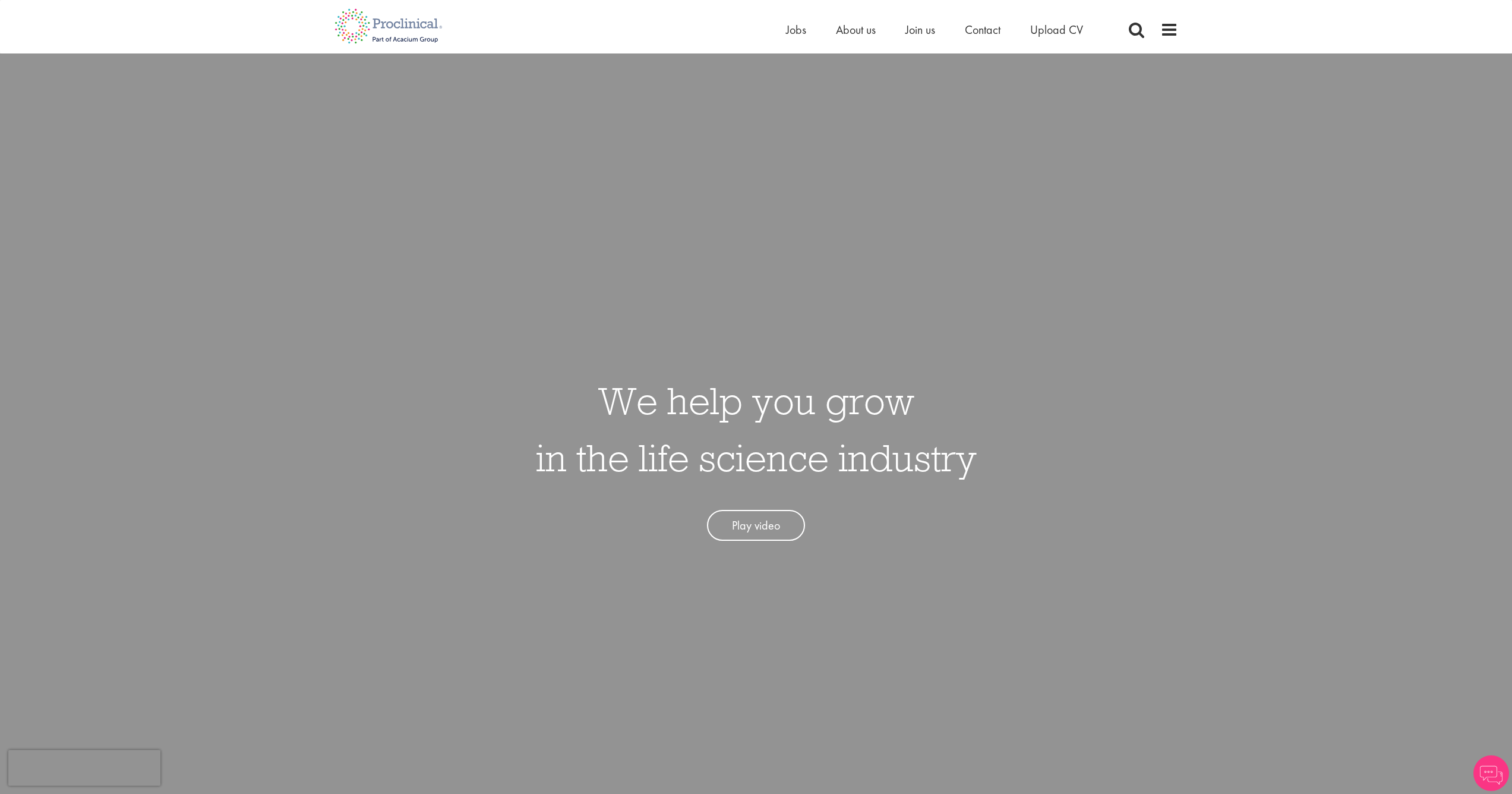 scroll, scrollTop: 0, scrollLeft: 0, axis: both 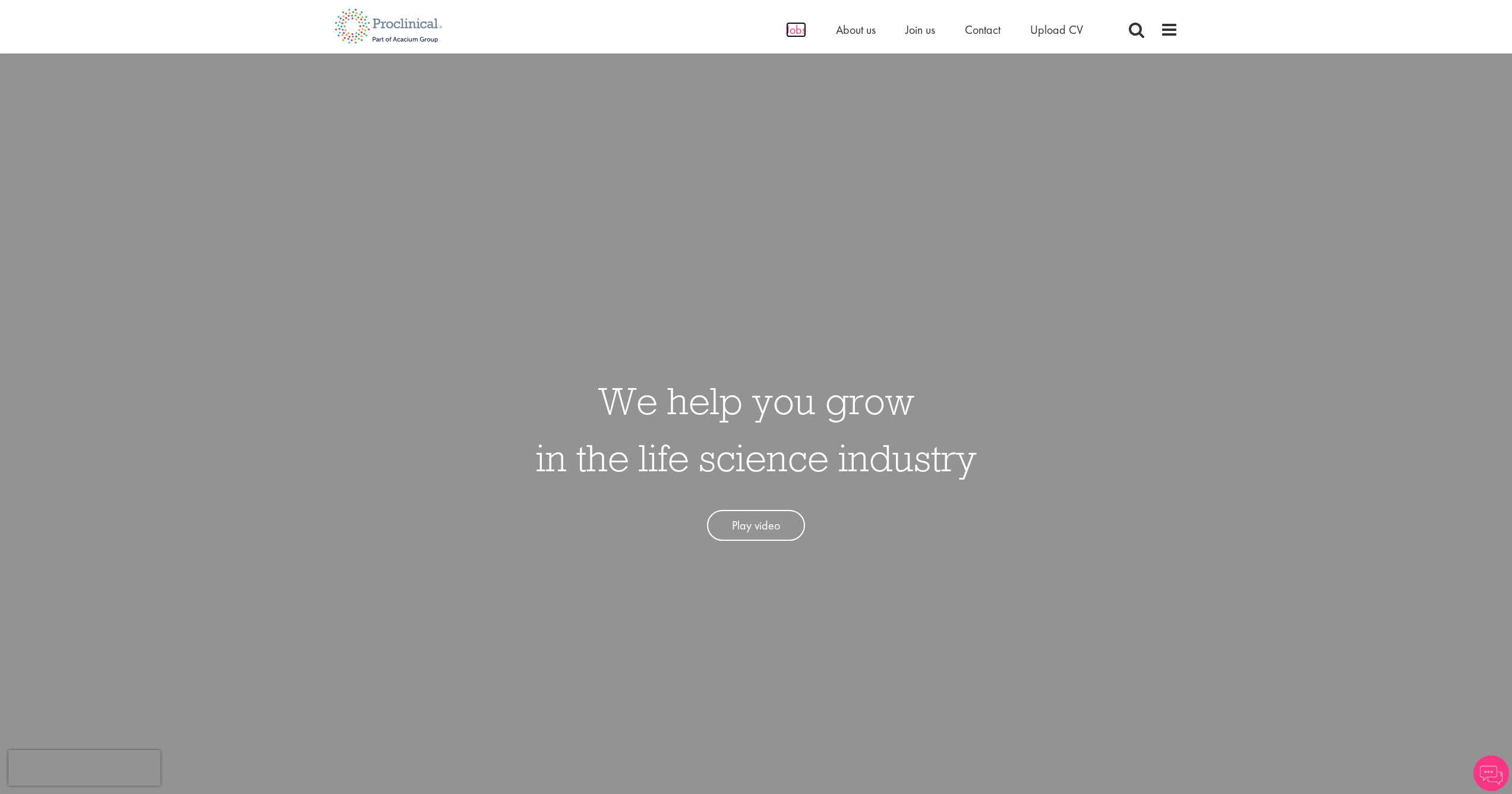 click on "Jobs" at bounding box center (796, 30) 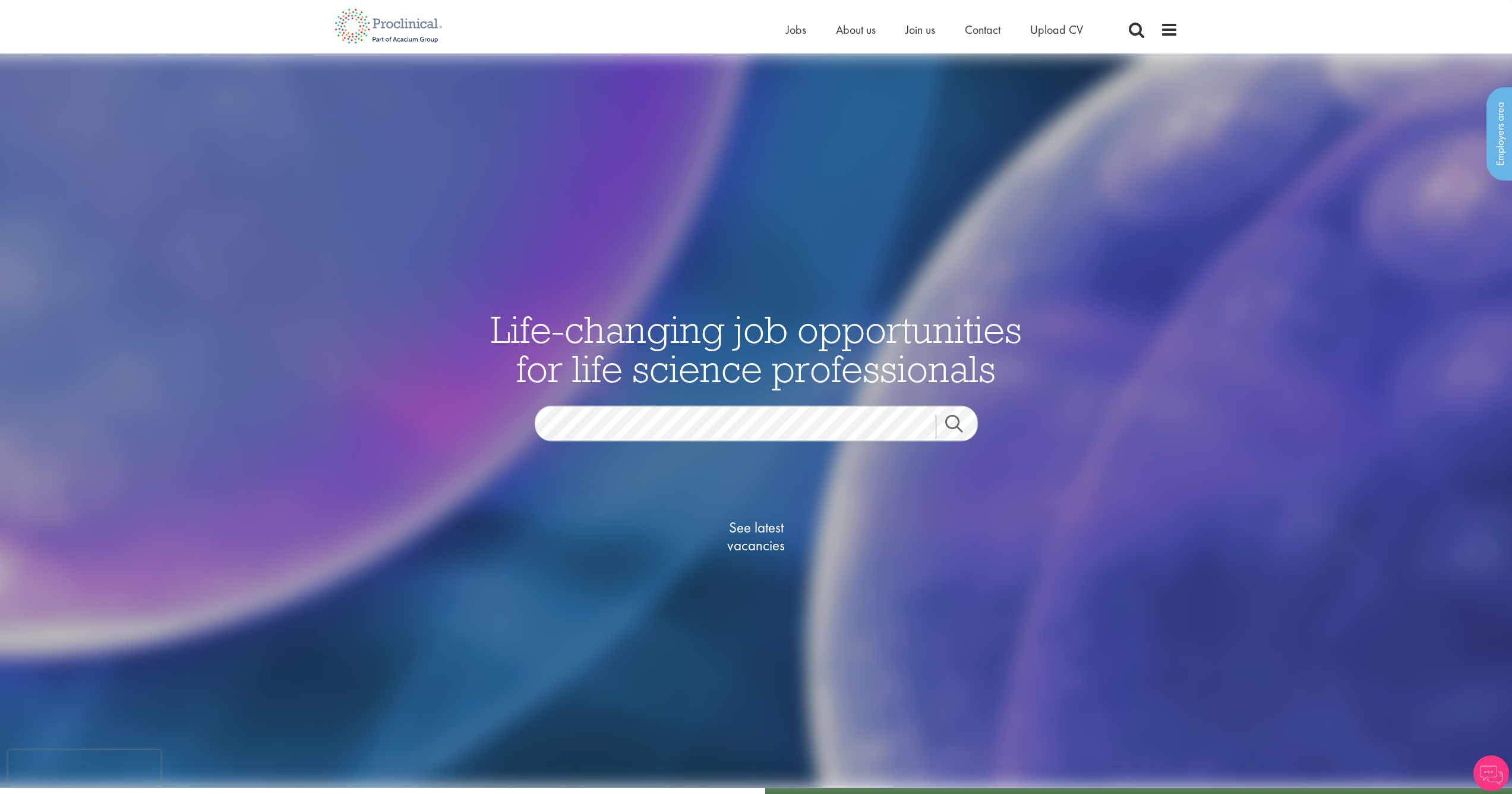scroll, scrollTop: 0, scrollLeft: 0, axis: both 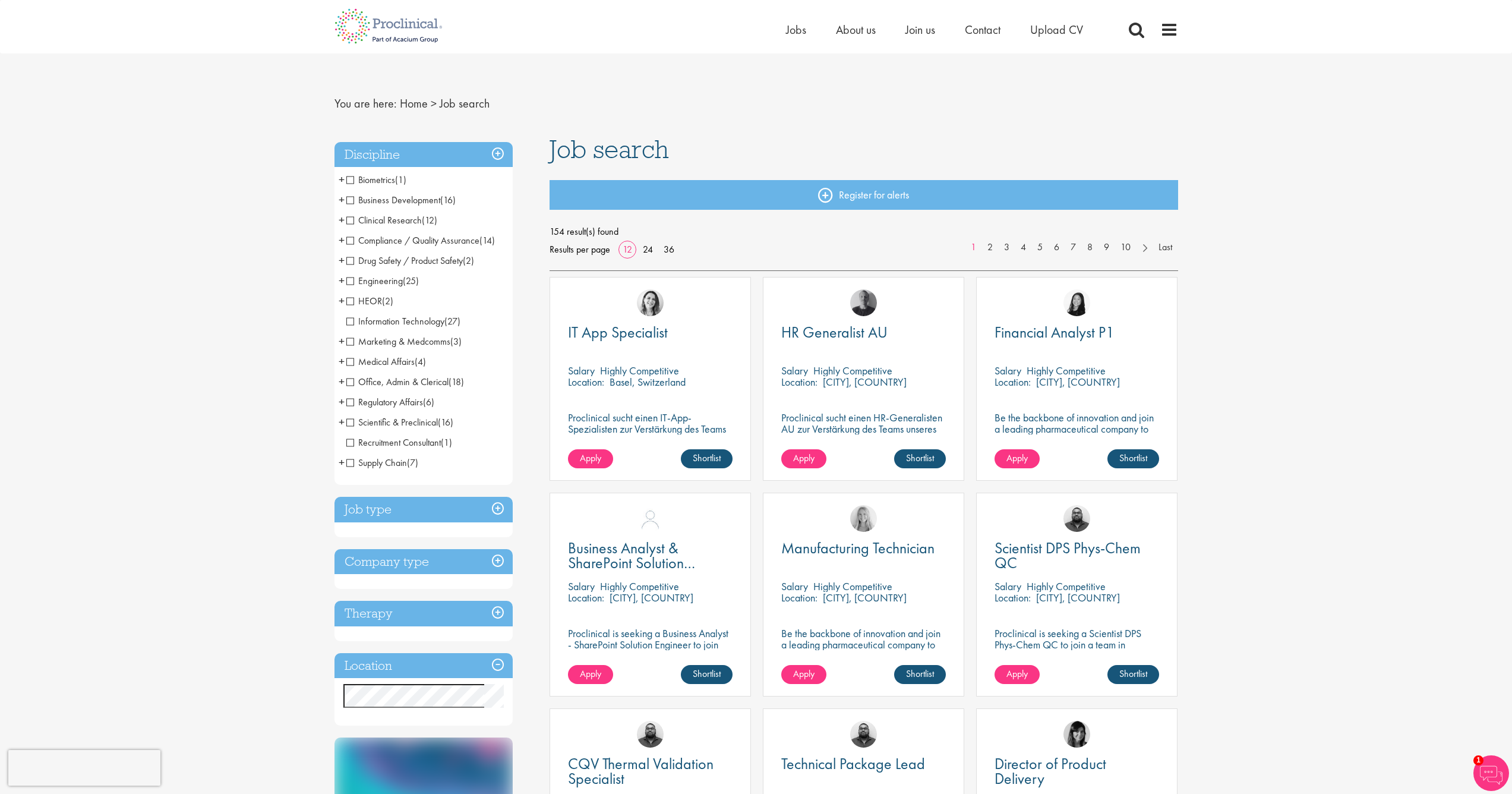 click on "Therapy" at bounding box center [424, 613] 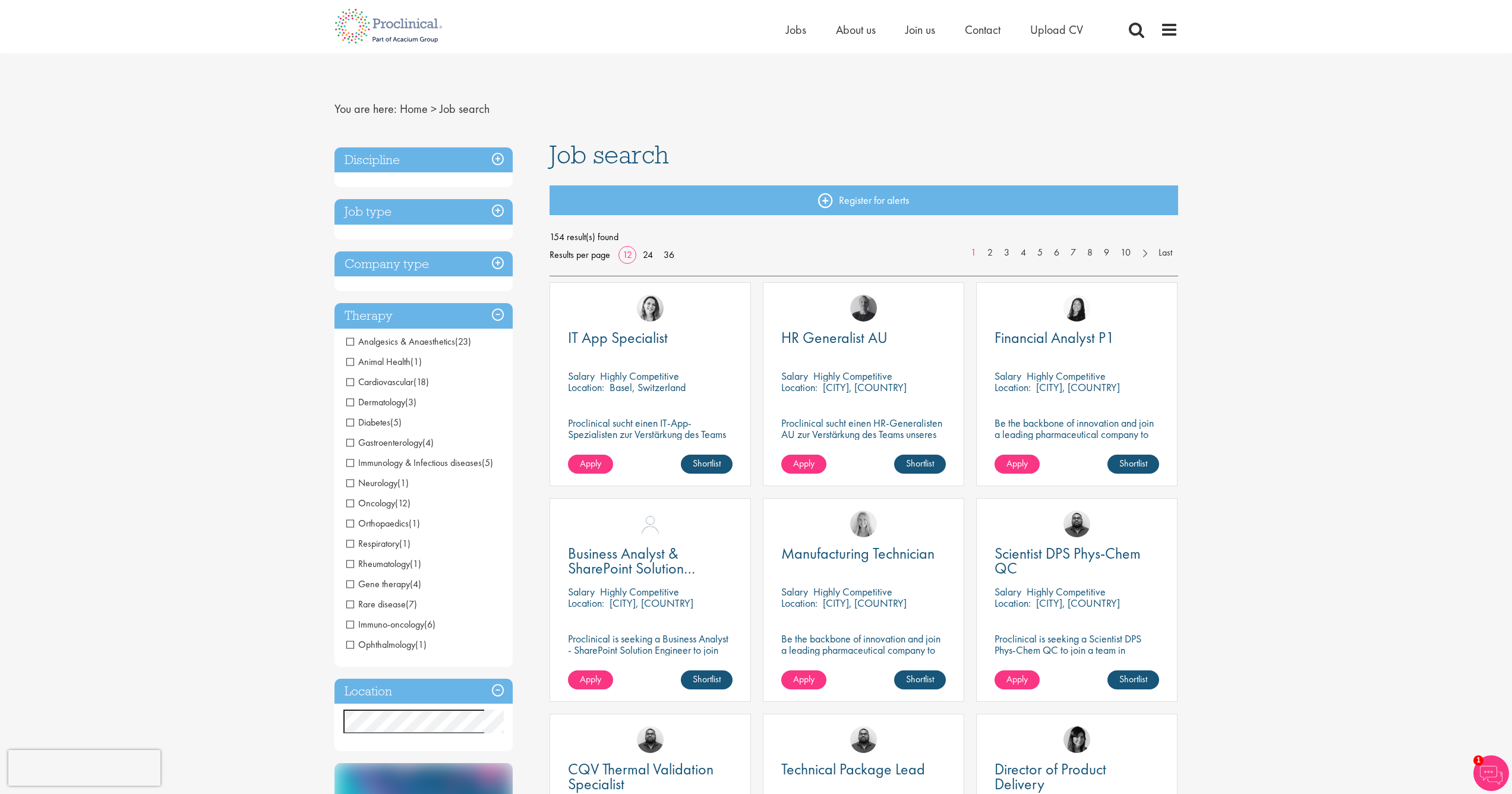 scroll, scrollTop: 0, scrollLeft: 0, axis: both 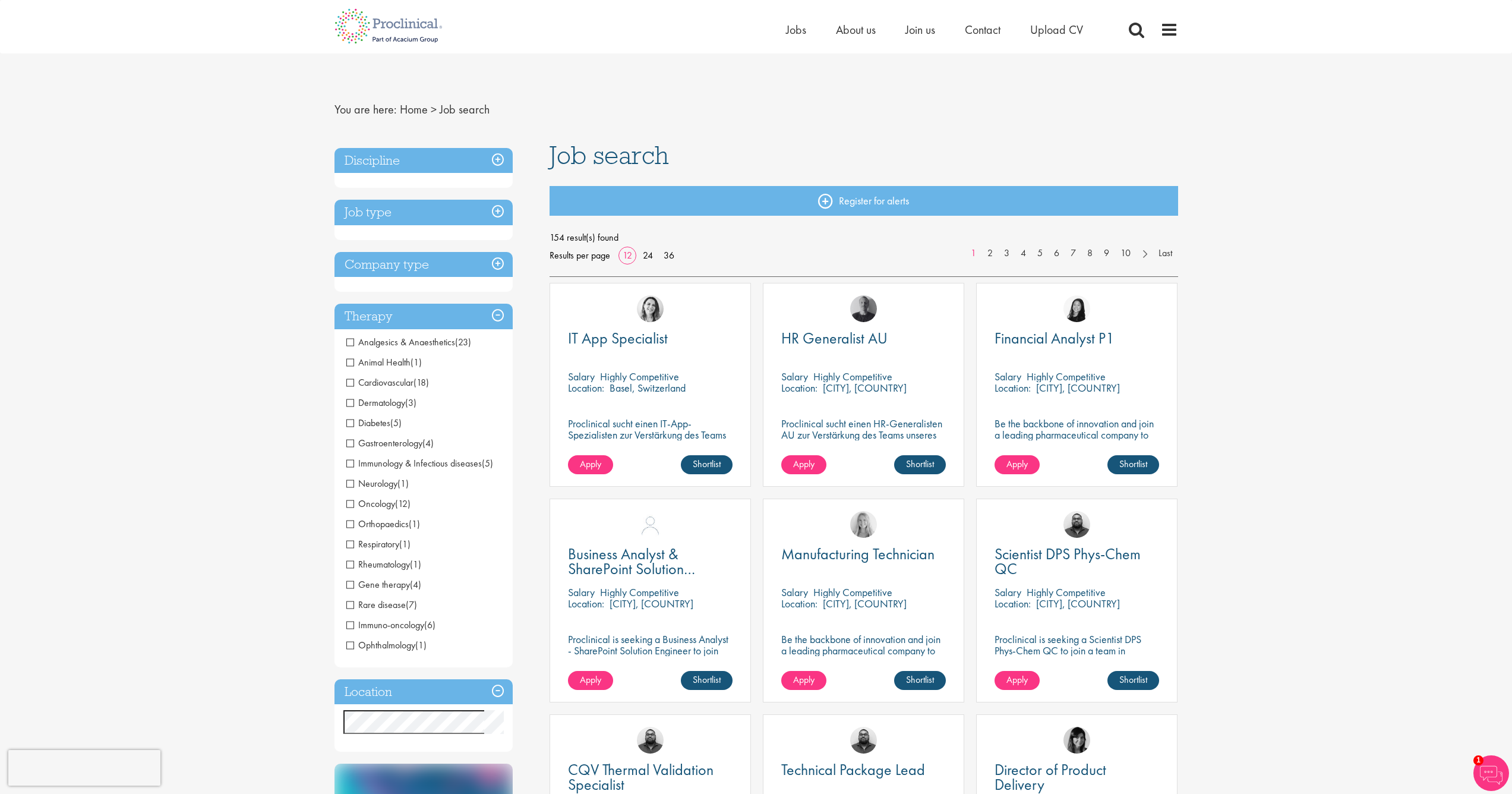 click on "Therapy" at bounding box center [424, 316] 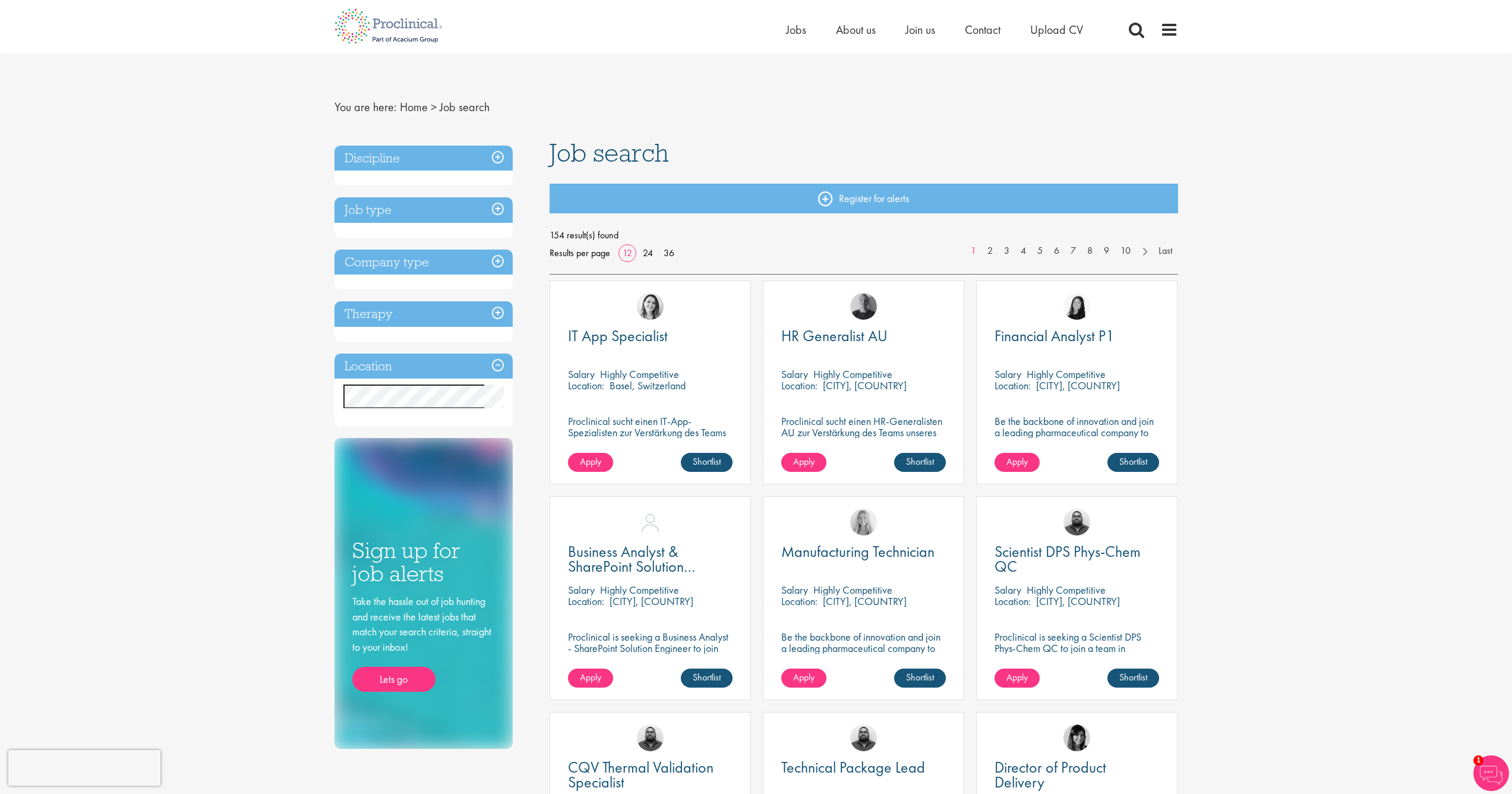 click on "Discipline Biometrics (1) - + Statistics (1) Business Development (16) - + Licensing (2) Sales (6) Account Management (3) Commercial Operations (5) Clinical Research (12) - + Clinical Research Associate (CRA) (1) Project/Study Manager (CSM/CPM) (2) Program Manager / Director (5) Clinical Scientist (5) Clinical Evaluation (1) Compliance / Quality Assurance (14) - + Good Manufacturing Practice (GMP) (7) Good Distribution Practice (GDP) (1) Good Clinical Practice (GCP) (3) Good Laboratory Practice (GLP) (3) Drug Safety / Product Safety (2) - + PV Manager (2) Engineering (25) - + Manufacturing (17) Validation (2) Packaging (1) Project Engineering (3) Automation (2) HEOR (2) - + Market Access (1) Epidemiologist (1) Information Technology (27) Marketing & Medcomms (3) - + Medical Communications (1) Medical Writing (1) Brand & Product (1) Medical Affairs (4) - + Medical Liaison (2) Medical Information (2) Office, Admin & Clerical (18) - + Administrative (6) Analyst (1) Human Resources (1) Project Management (4)" at bounding box center [424, 286] 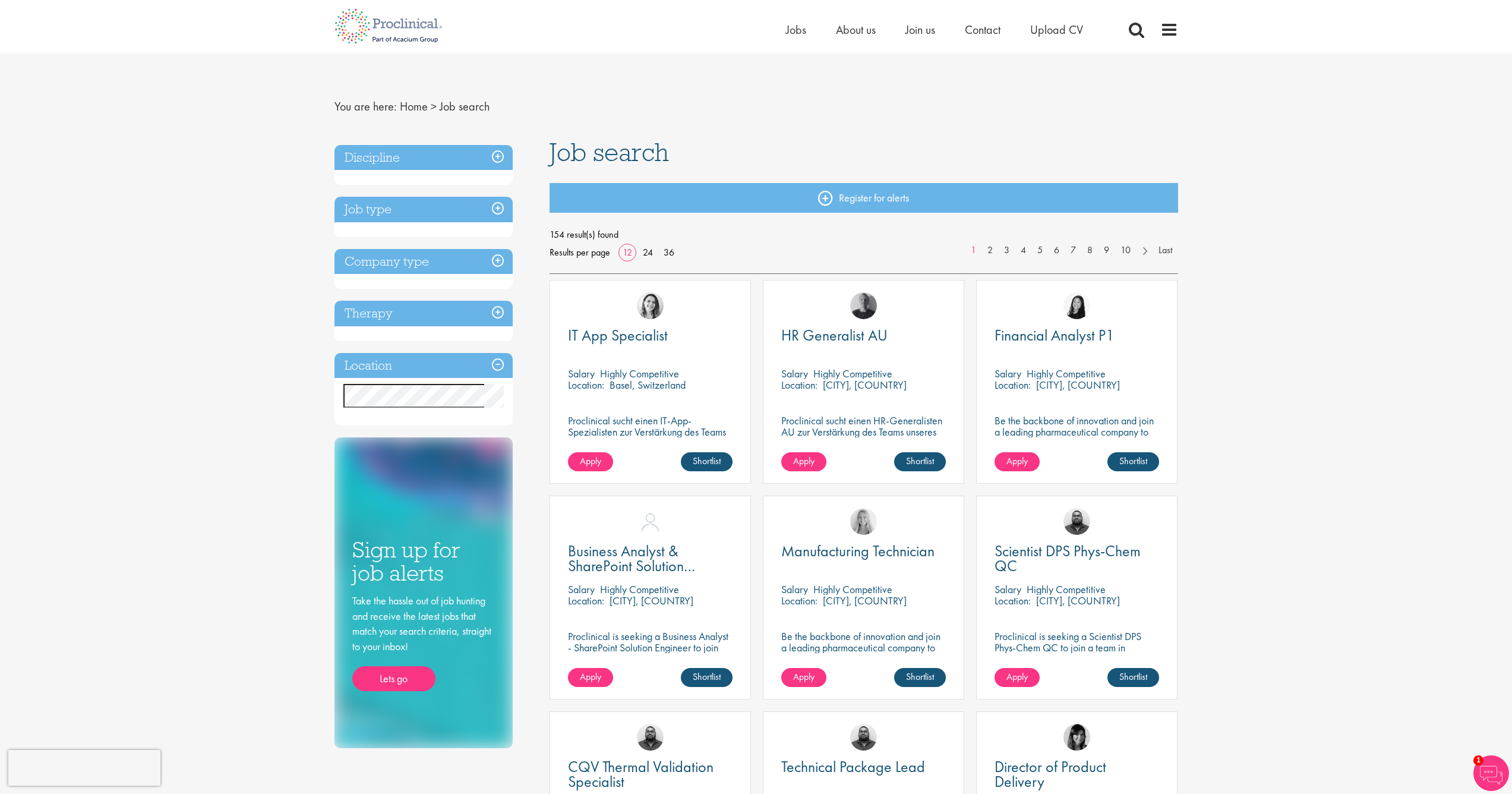 click on "Company type" at bounding box center [424, 261] 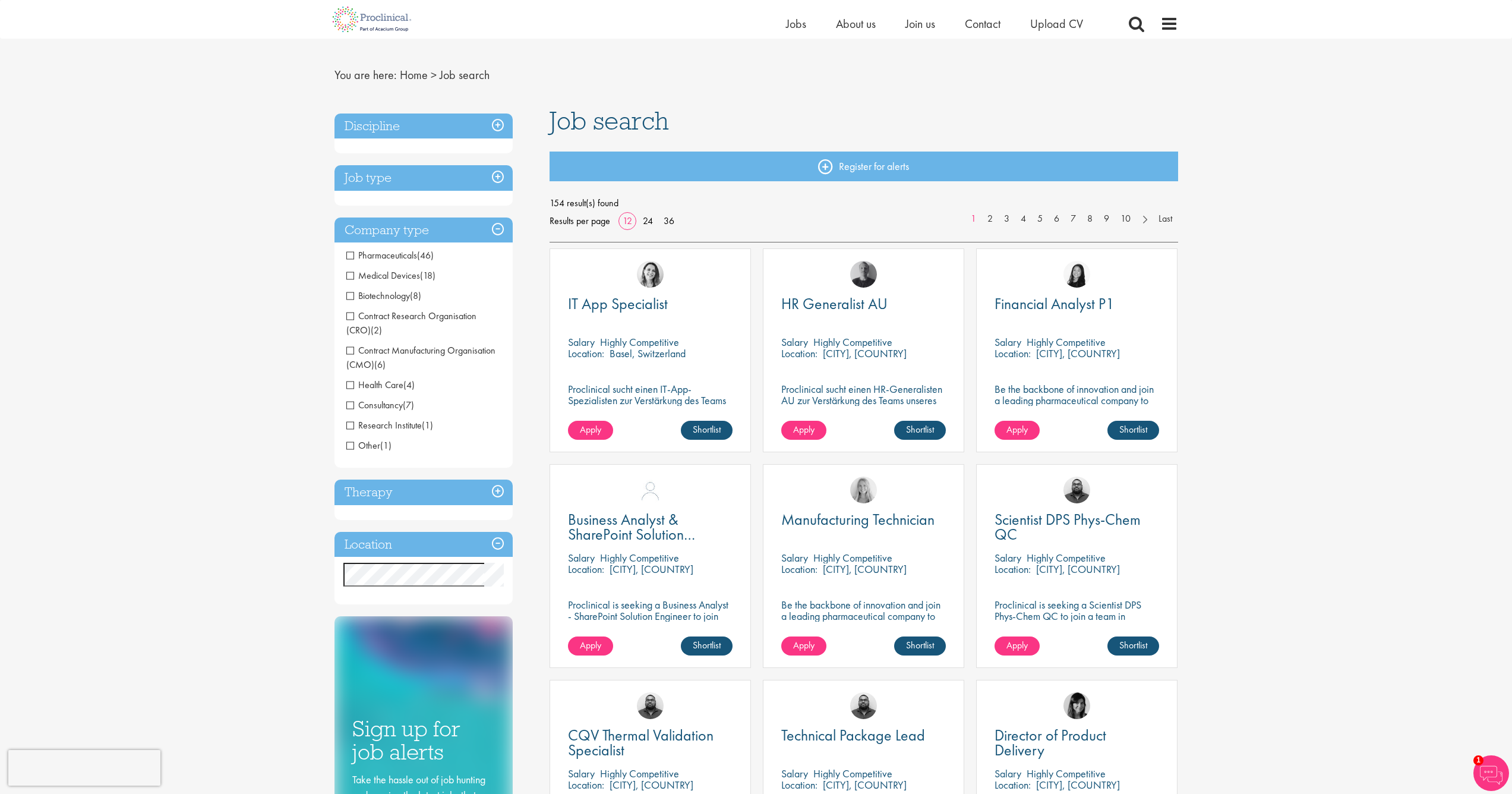 scroll, scrollTop: 27, scrollLeft: 0, axis: vertical 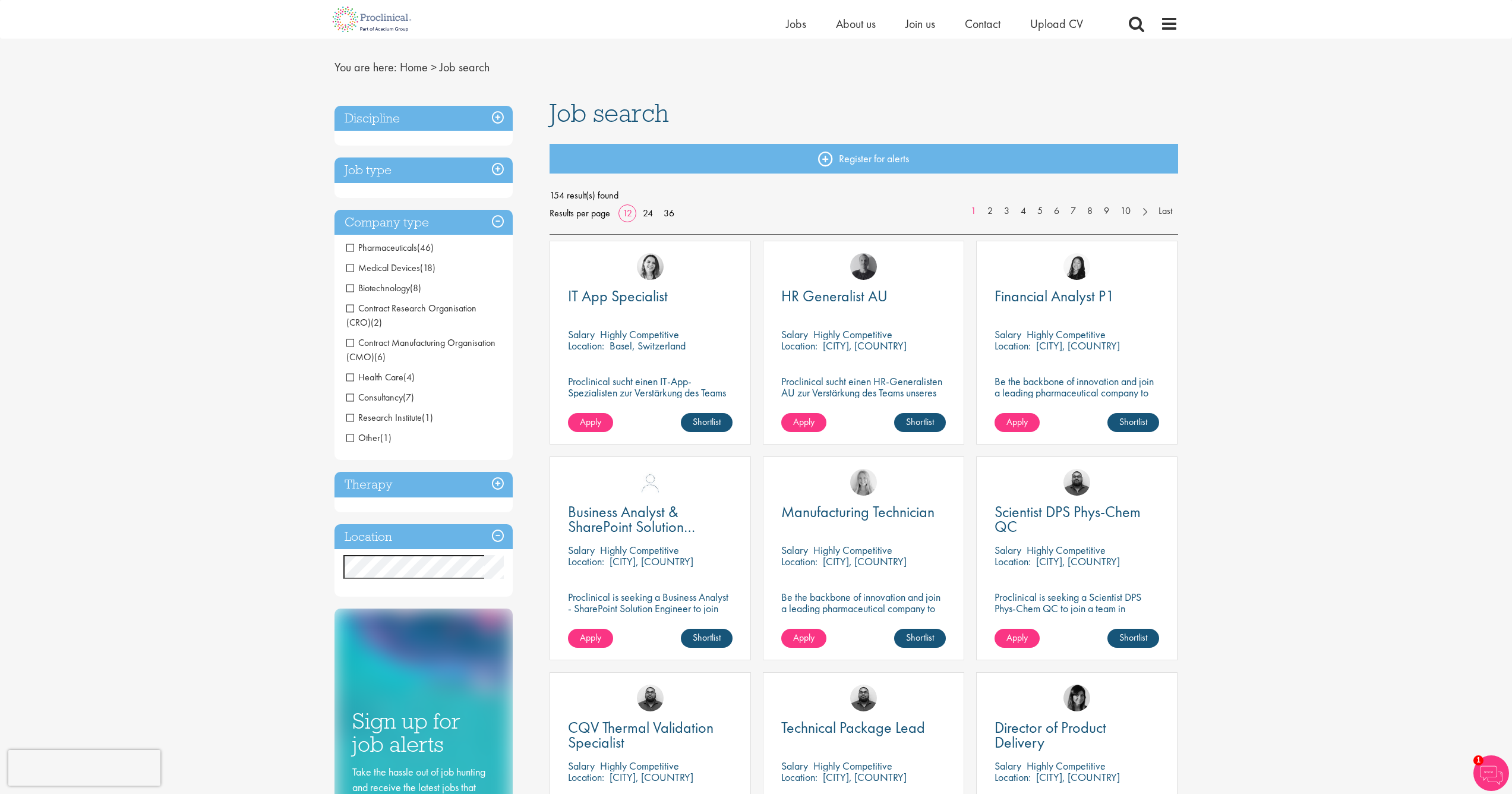 click on "Contract Research Organisation (CRO)" at bounding box center (411, 315) 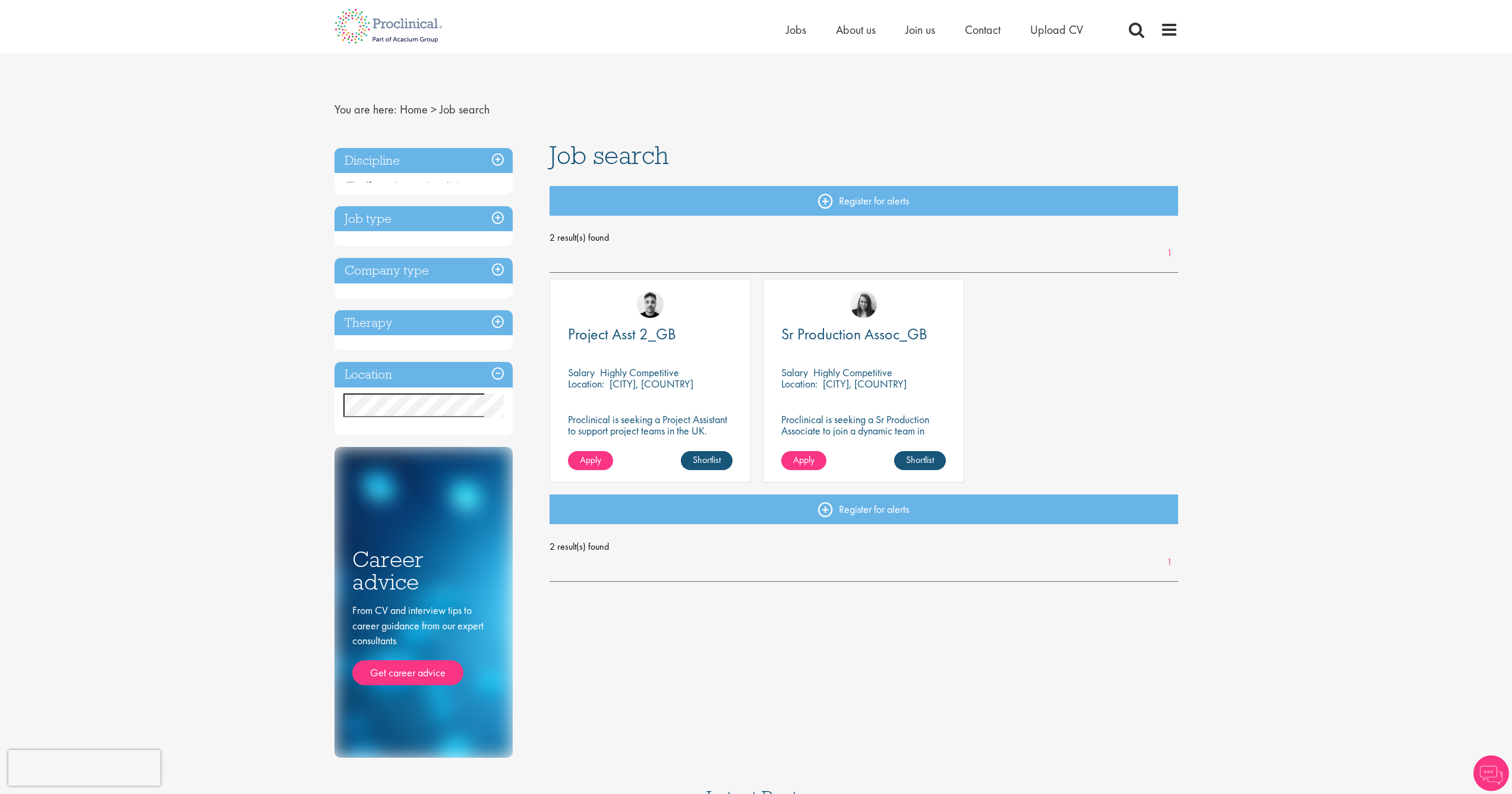 scroll, scrollTop: 0, scrollLeft: 0, axis: both 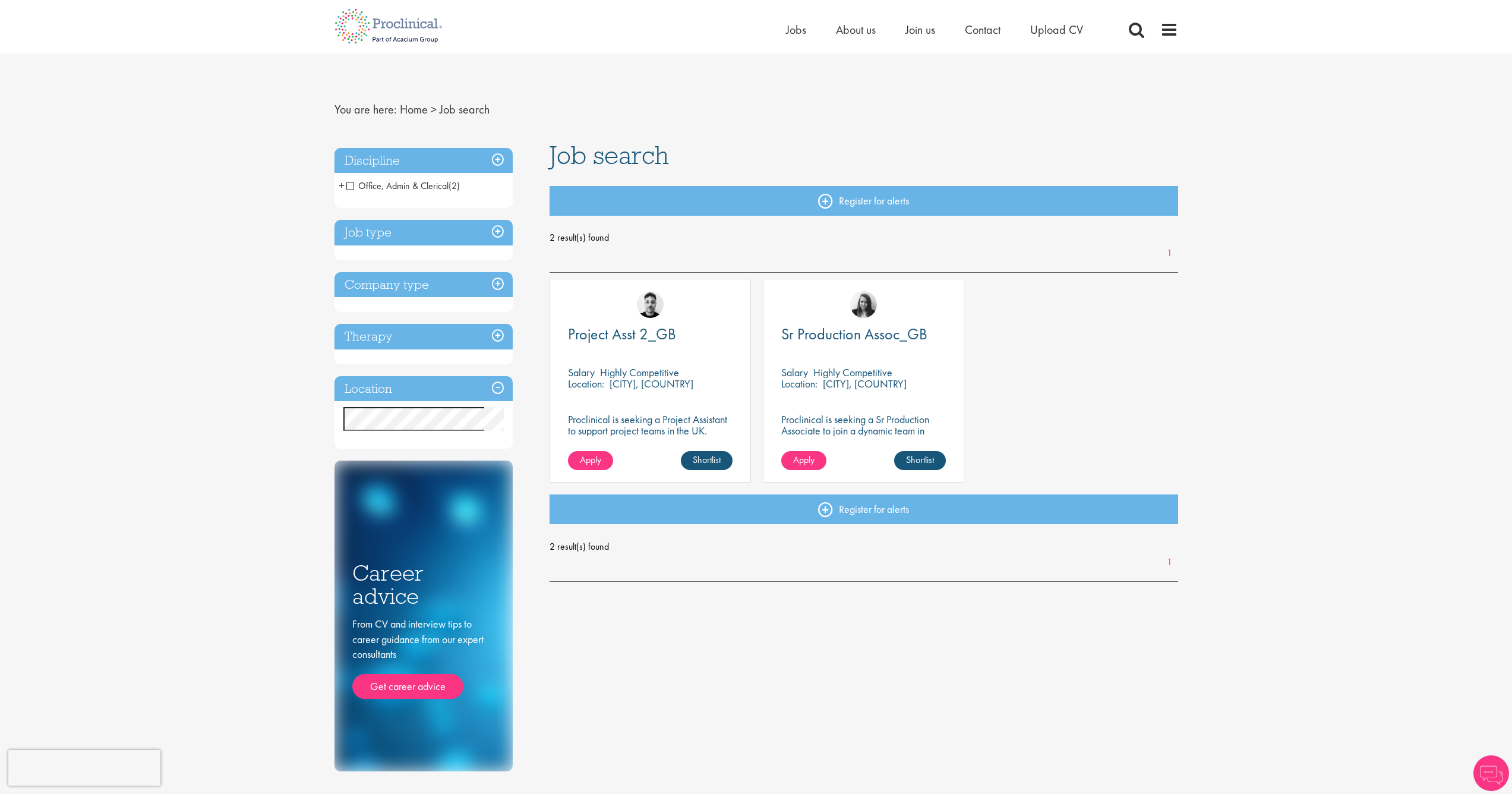 click on "Company type" at bounding box center (424, 285) 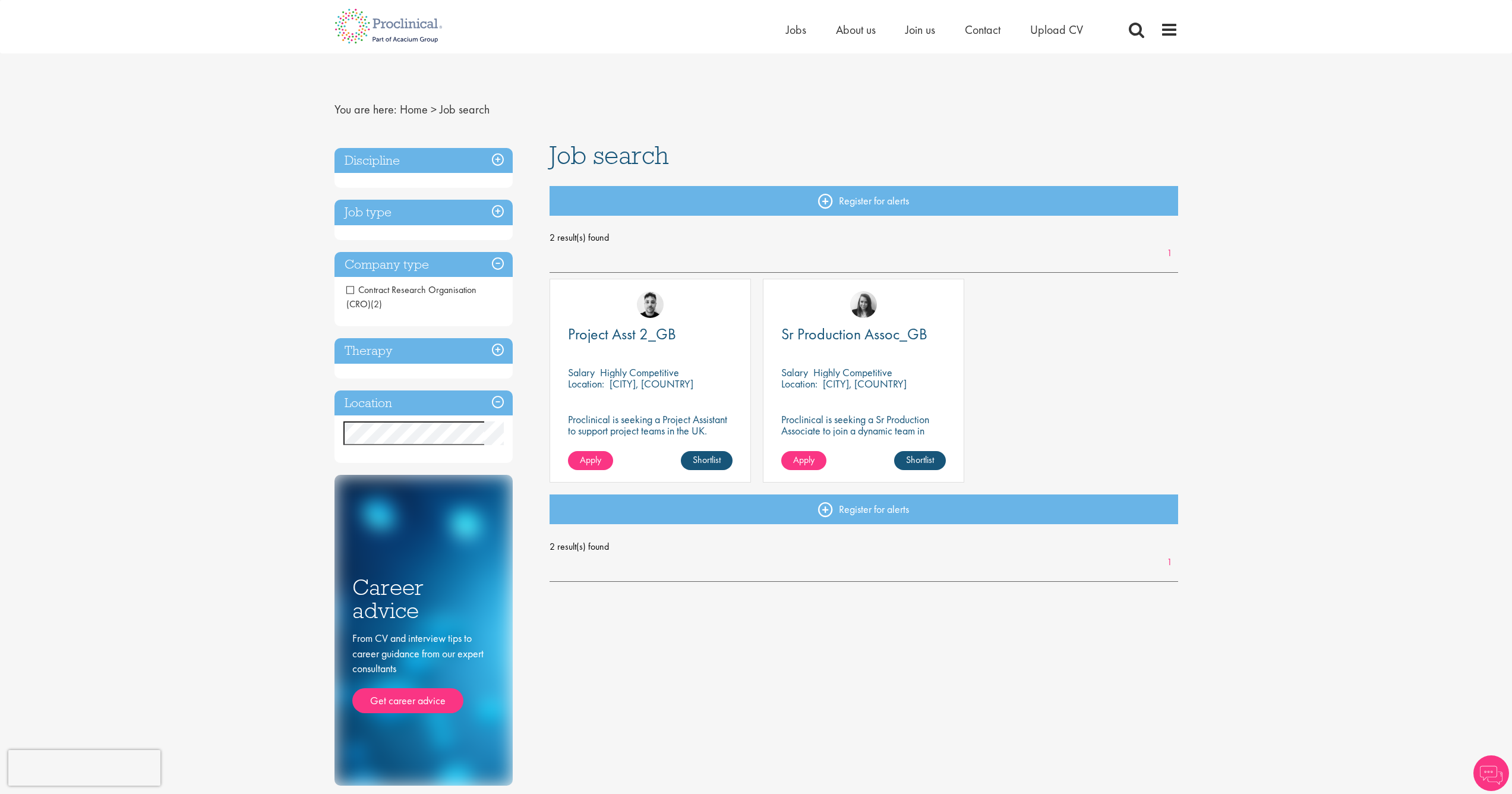 click on "Contract Research Organisation (CRO)" at bounding box center (411, 297) 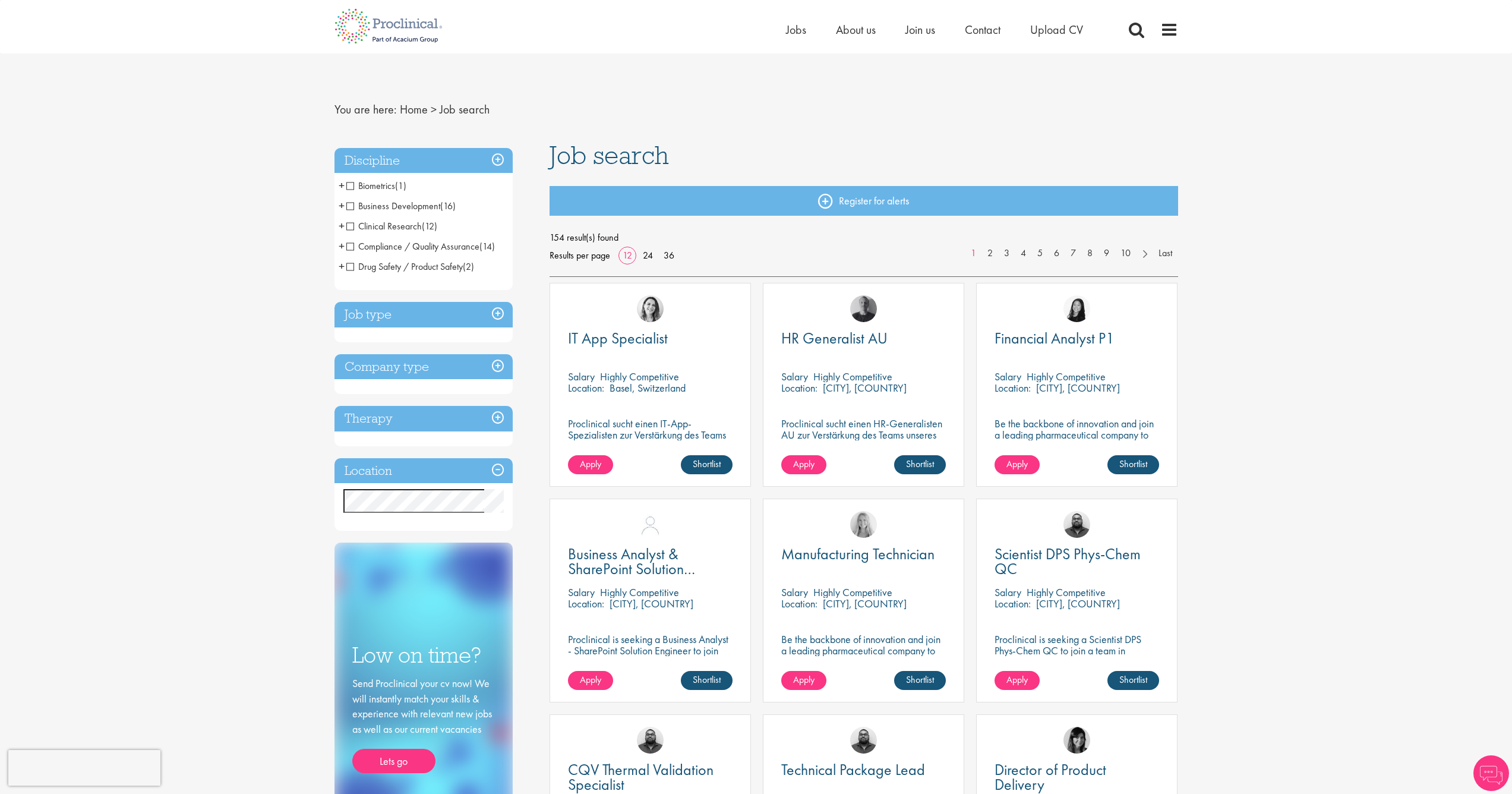 scroll, scrollTop: 0, scrollLeft: 0, axis: both 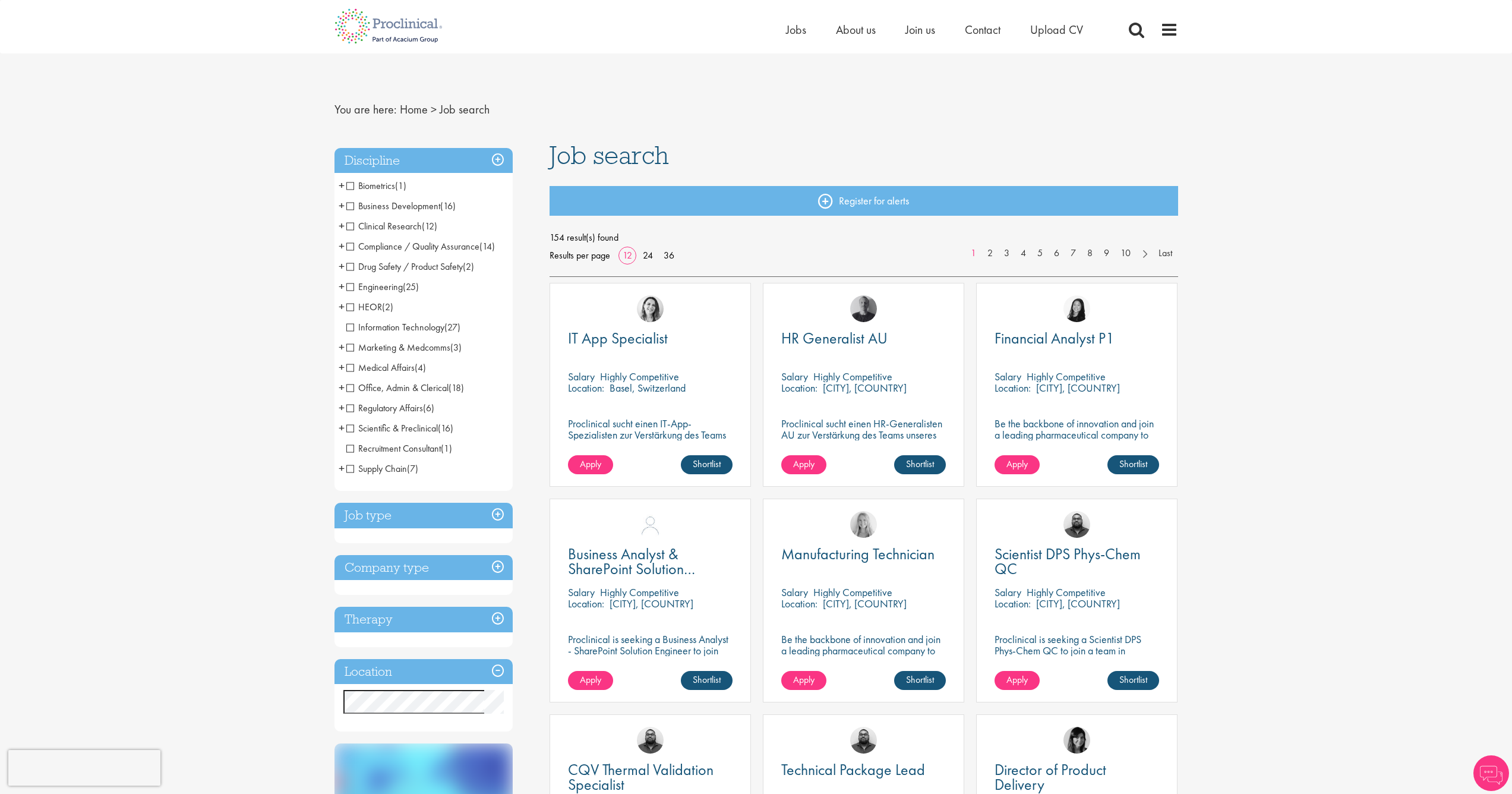 click on "Scientific & Preclinical" at bounding box center (392, 428) 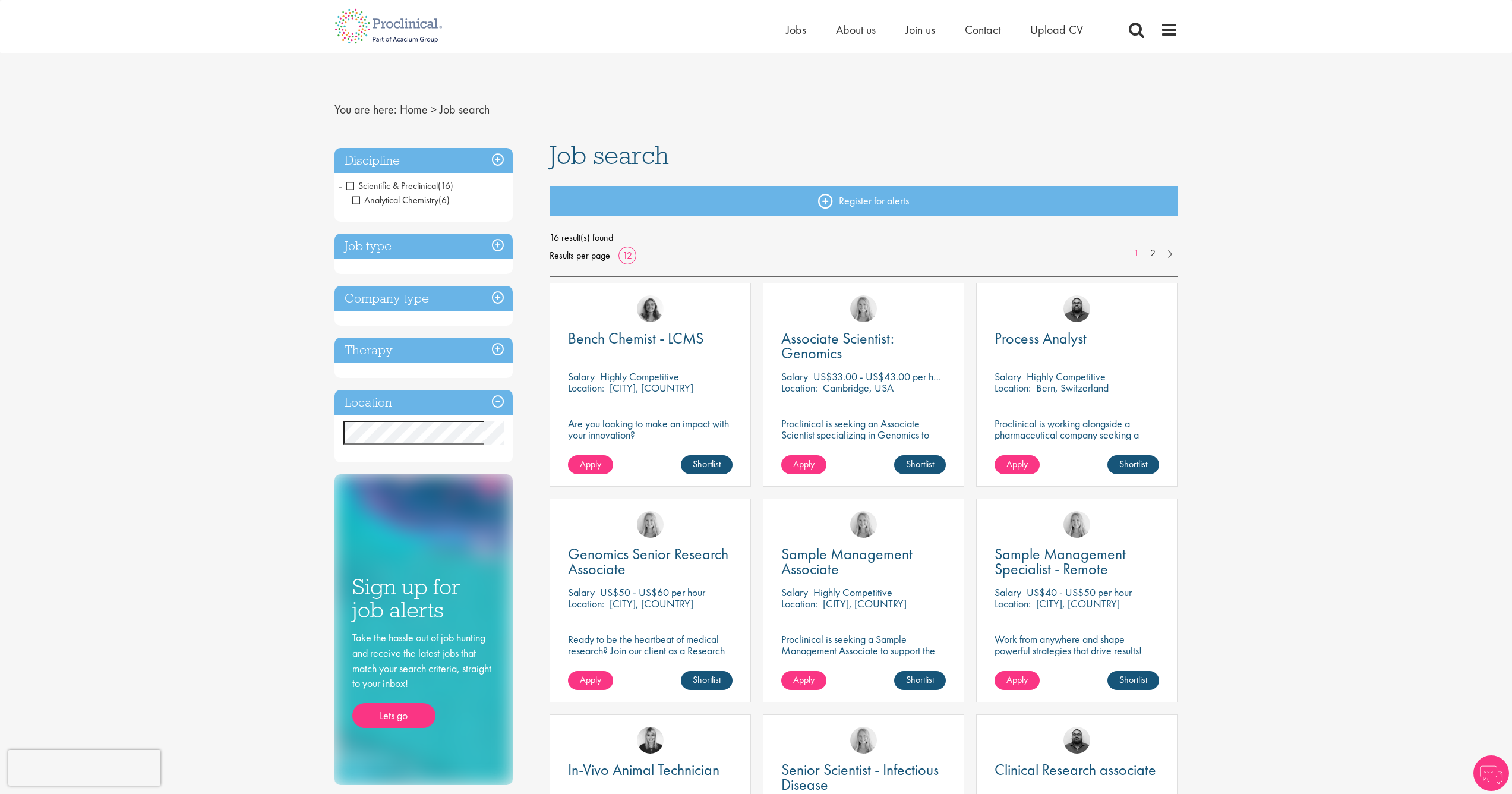 scroll, scrollTop: 0, scrollLeft: 0, axis: both 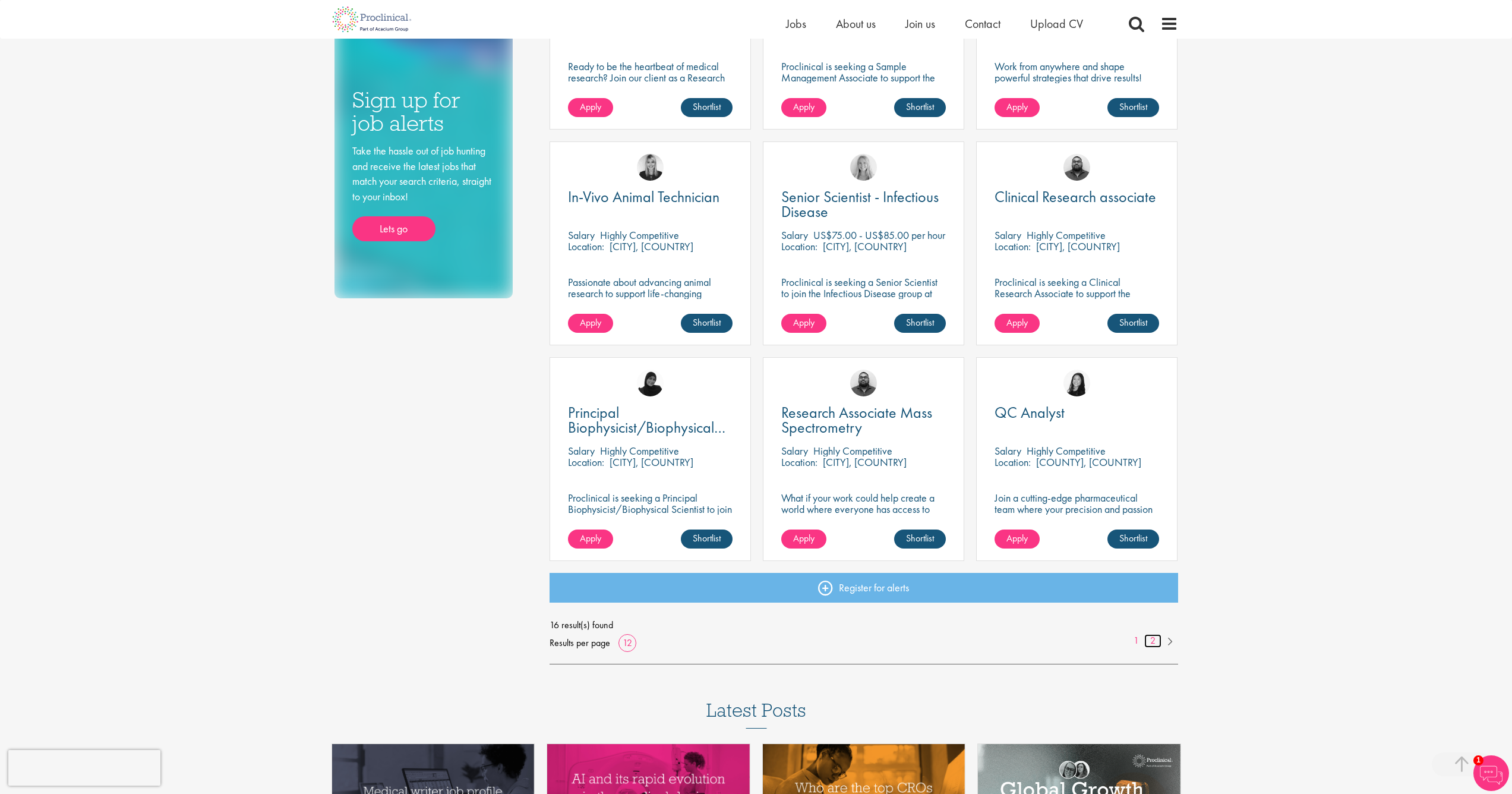 click on "2" at bounding box center (1153, 641) 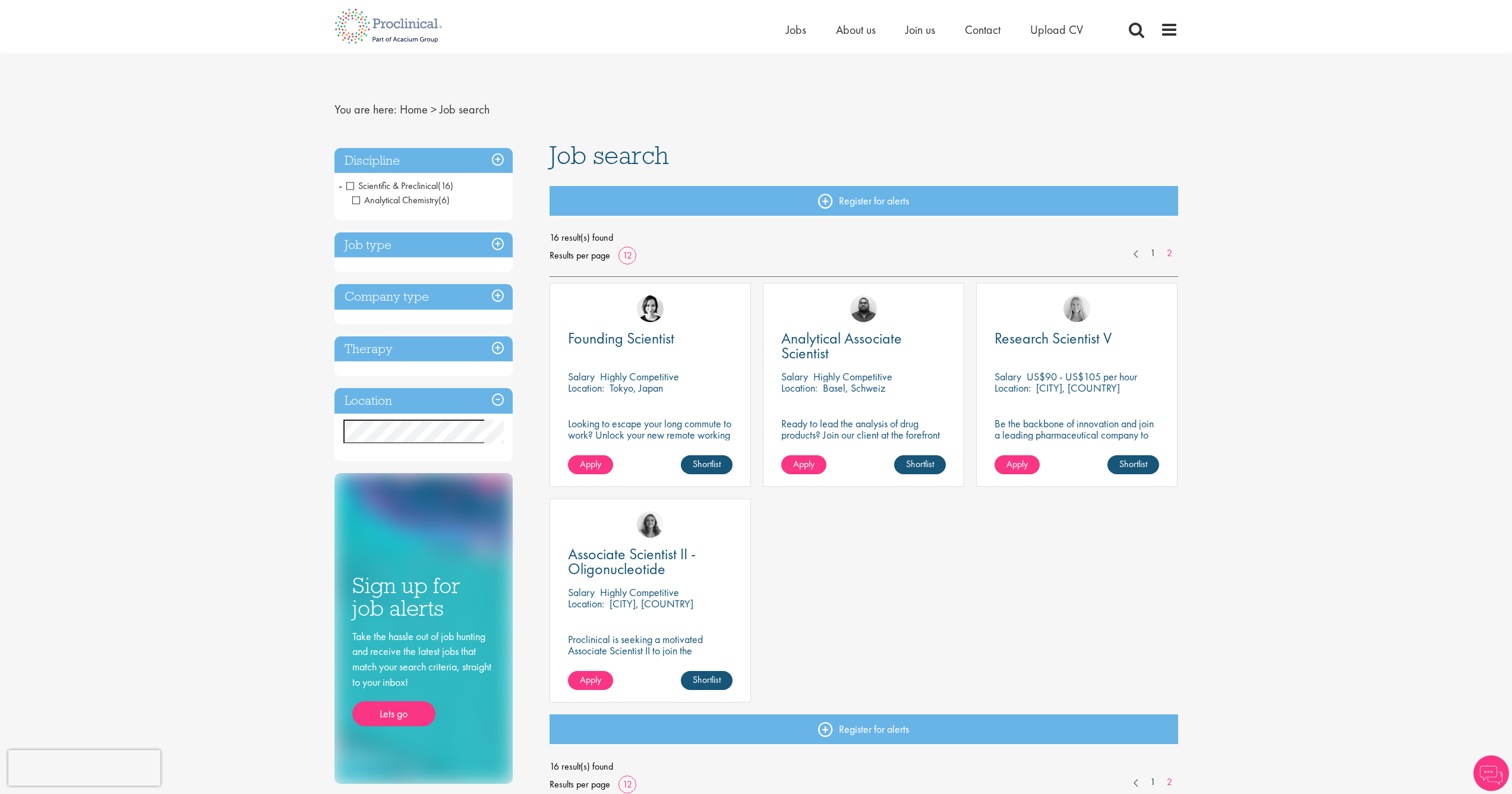 scroll, scrollTop: 0, scrollLeft: 0, axis: both 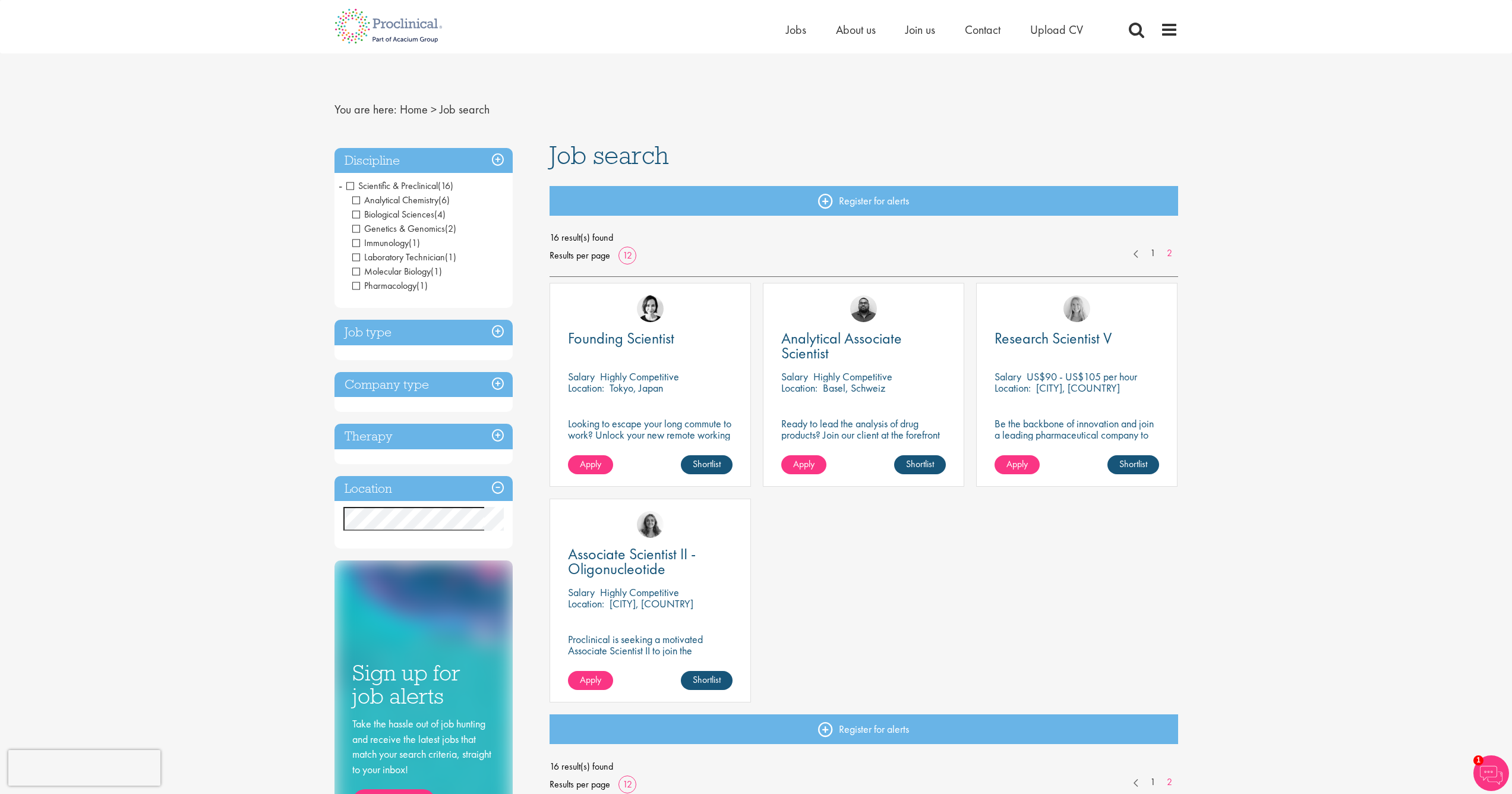 click on "Company type" at bounding box center (424, 385) 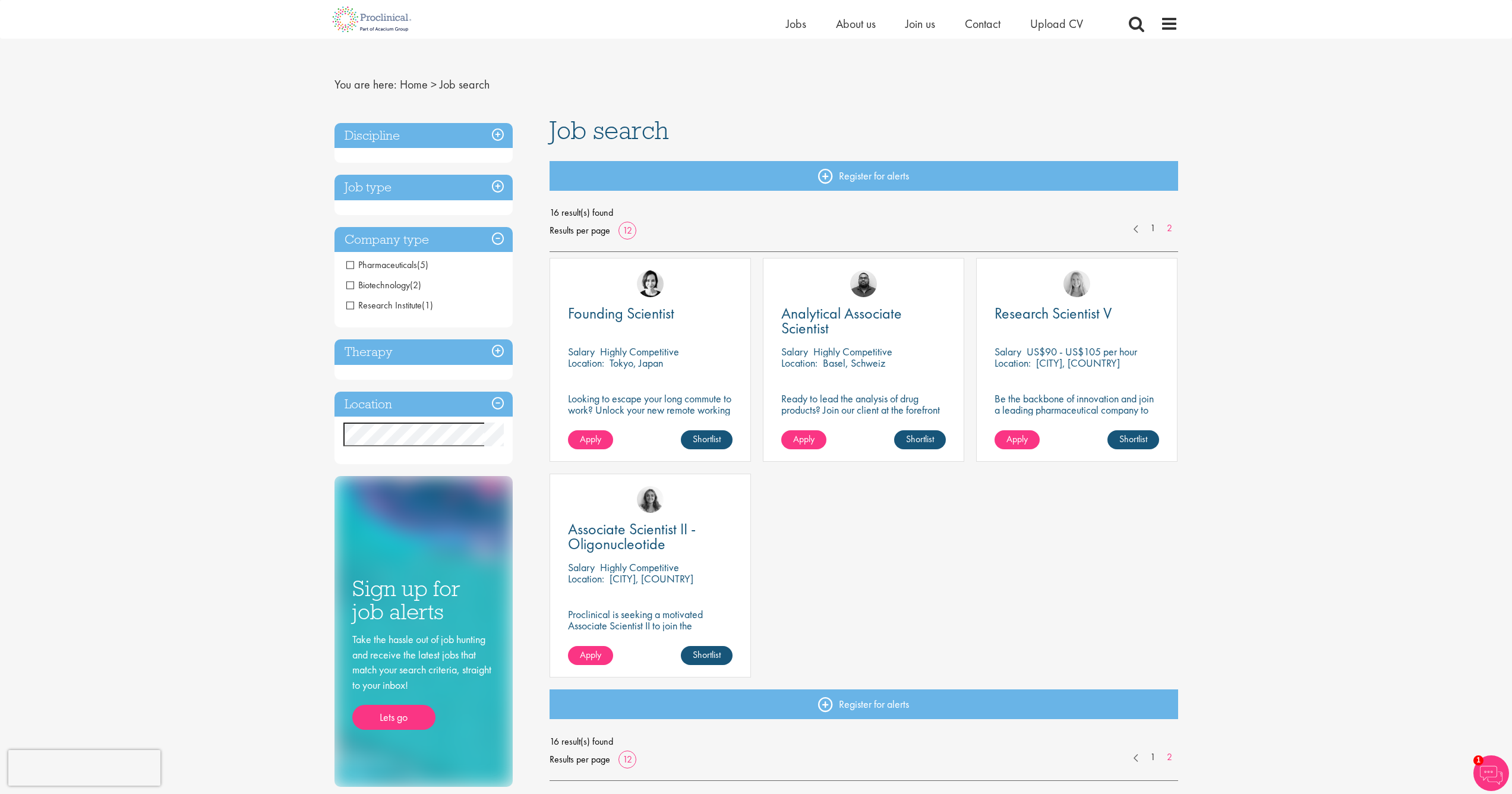 scroll, scrollTop: 8, scrollLeft: 0, axis: vertical 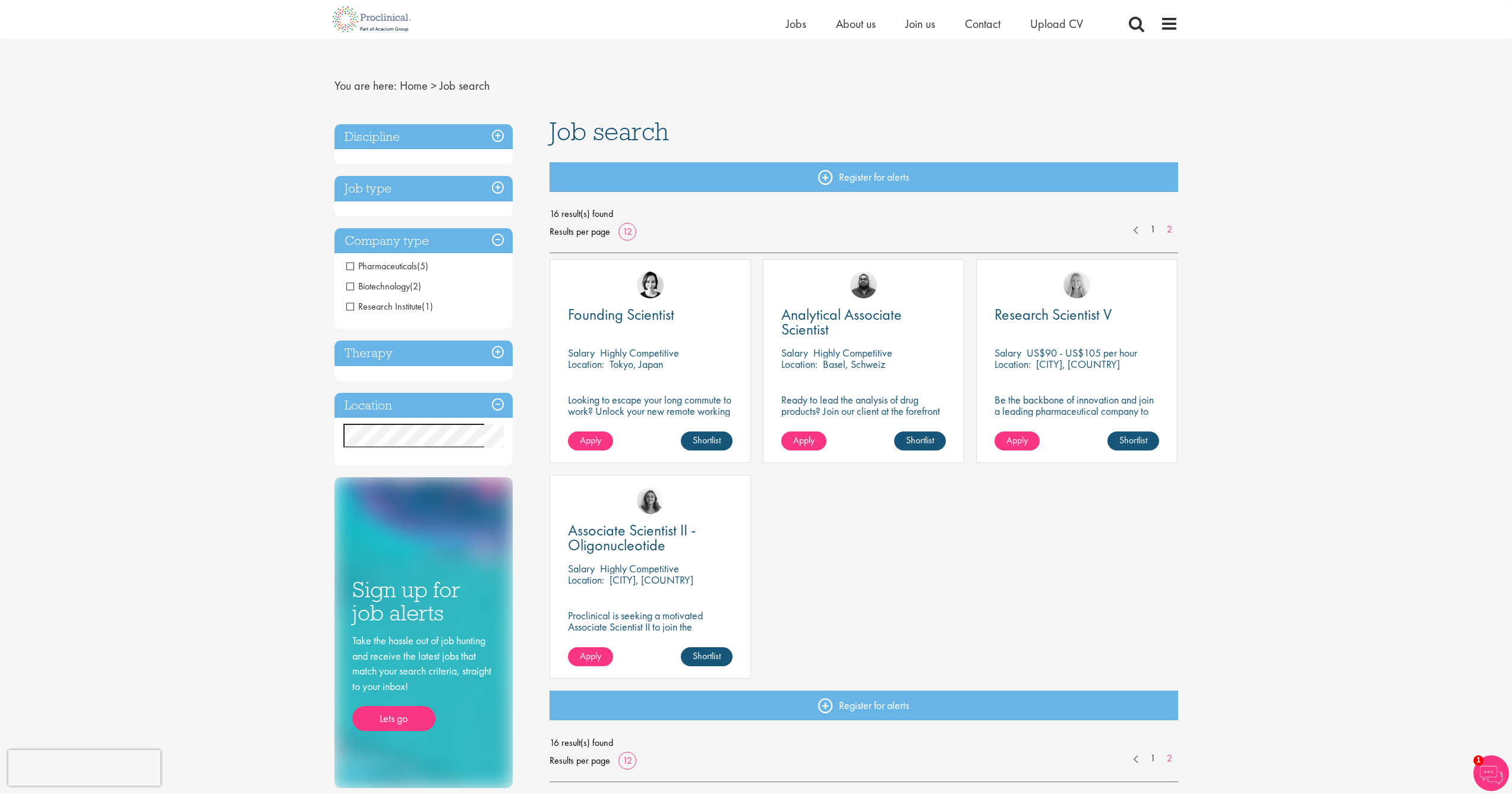 click on "Job type" at bounding box center (424, 188) 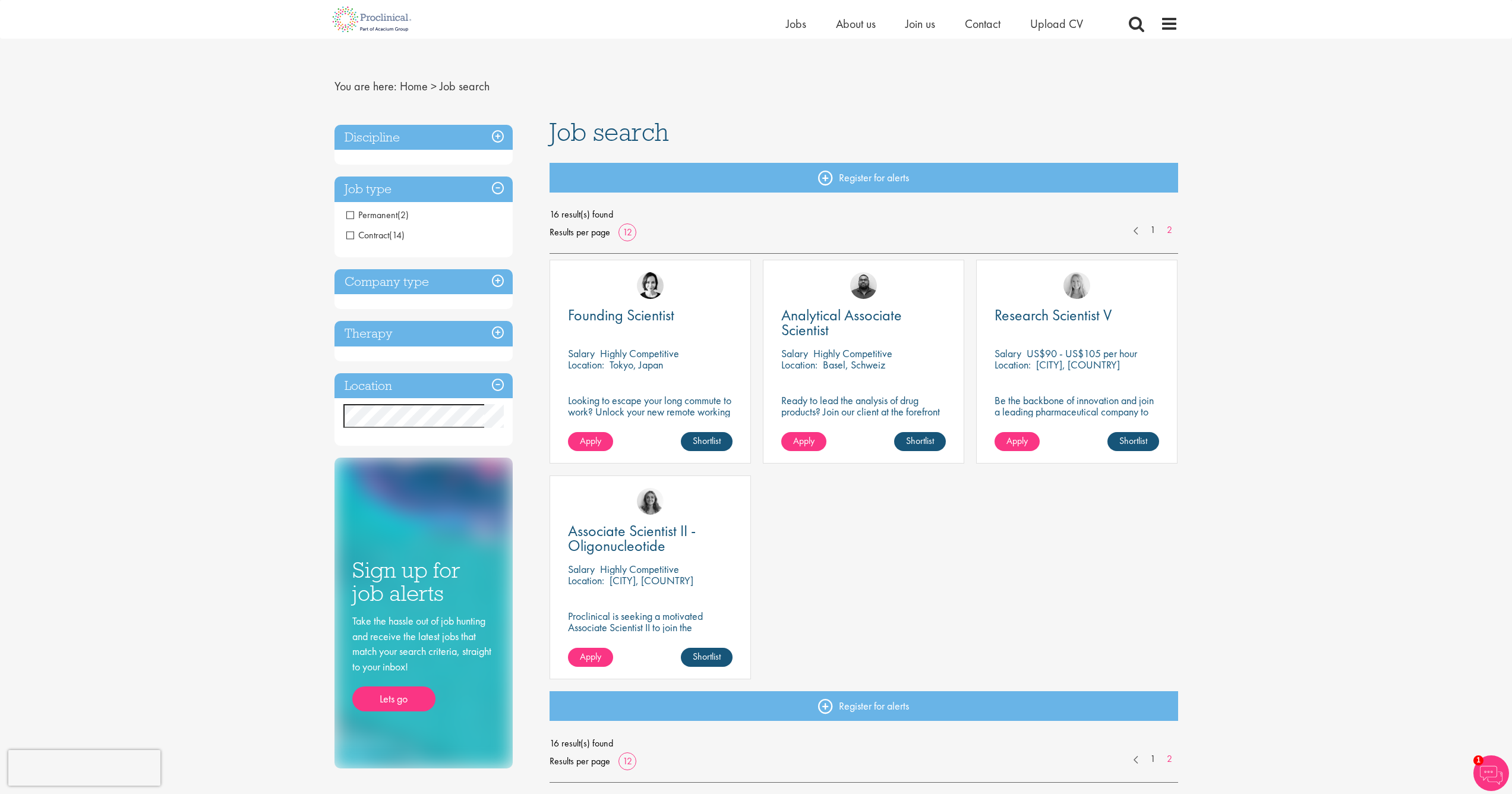 click on "Discipline Scientific & Preclinical (16) - + Analytical Chemistry (6) Biological Sciences (4) Genetics & Genomics (2) Immunology (1) Laboratory Technician (1) Molecular Biology (1) Pharmacology (1)" at bounding box center (424, 145) 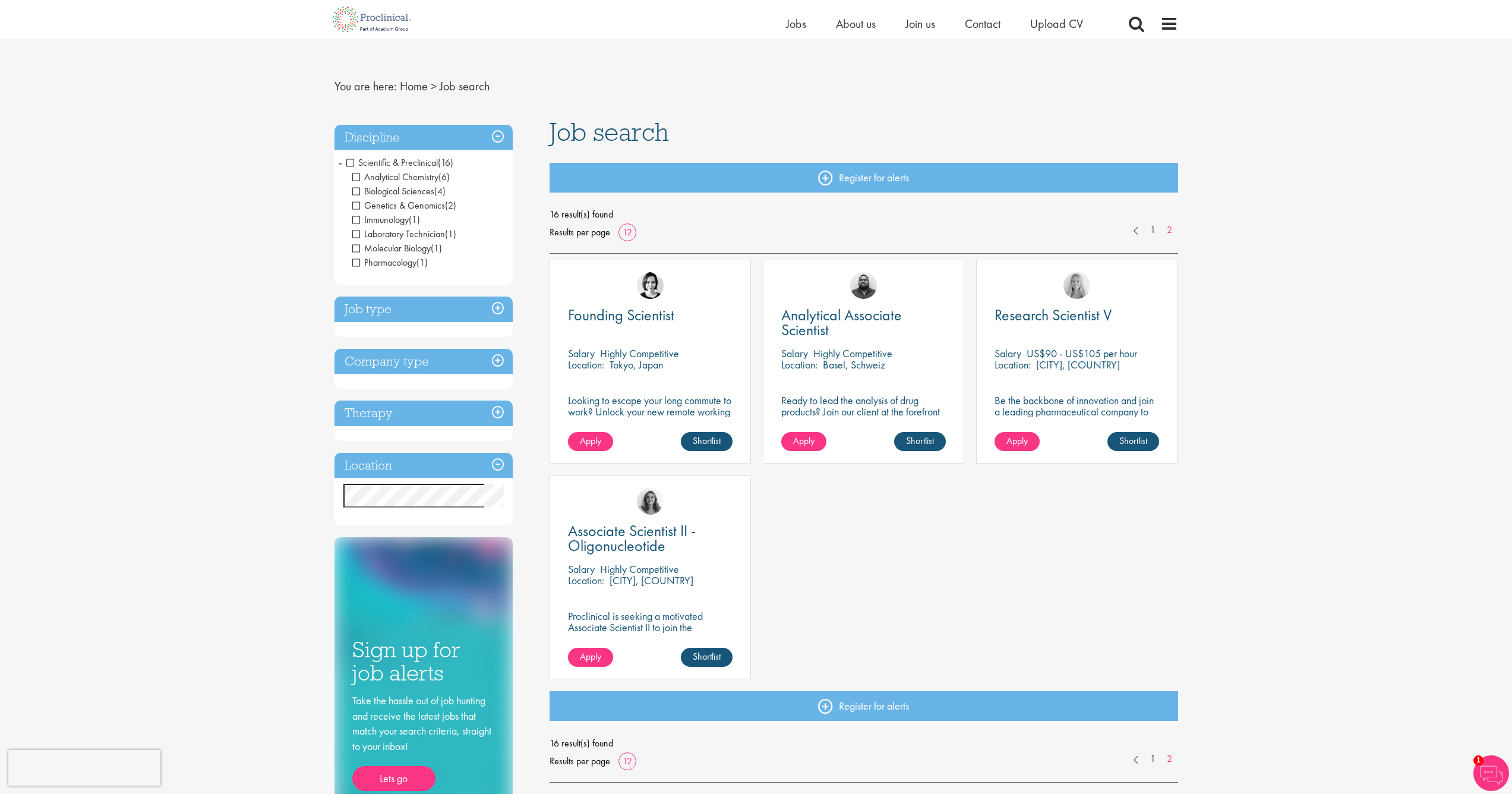 click on "Scientific & Preclinical" at bounding box center (392, 162) 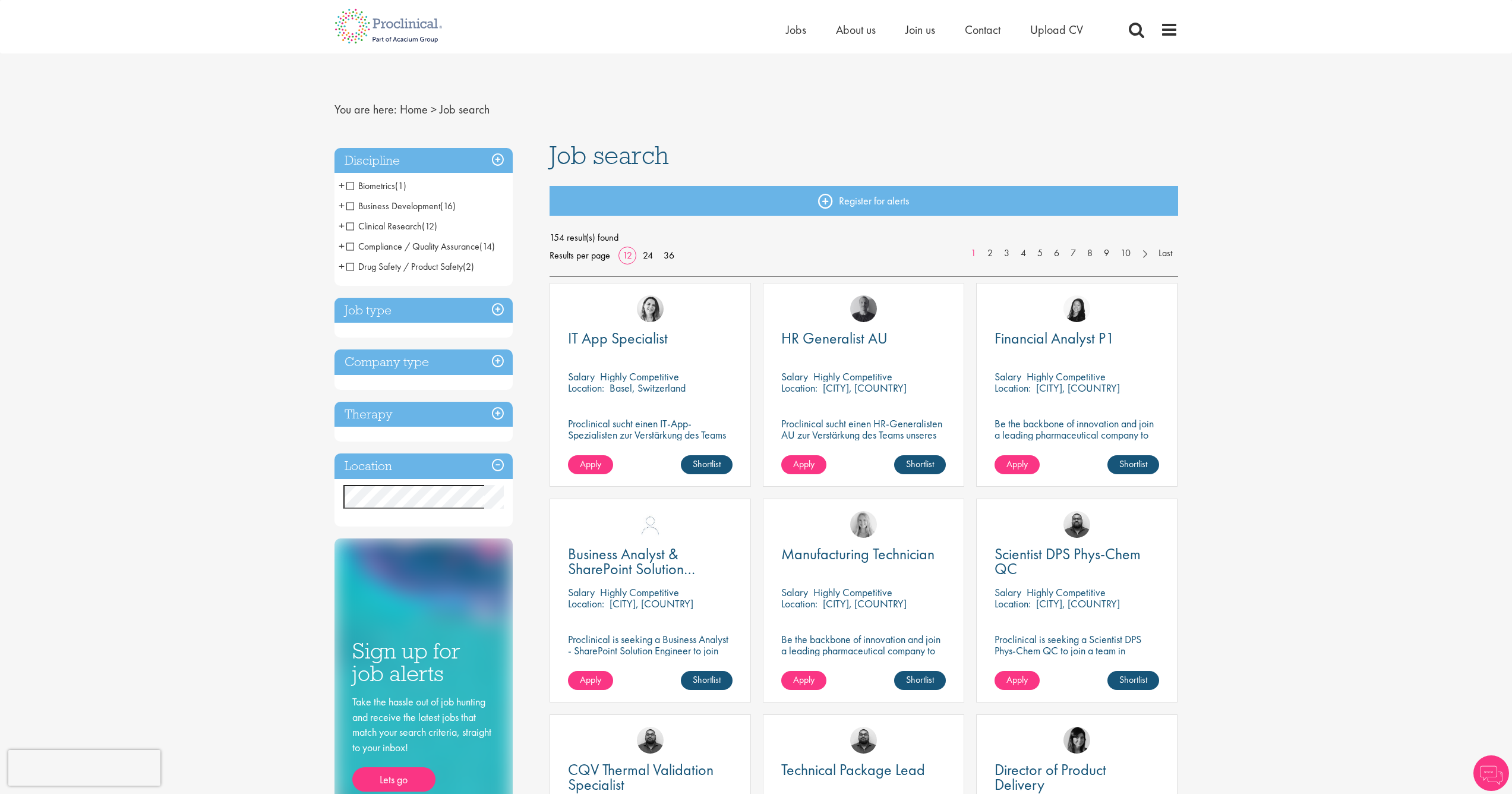 scroll, scrollTop: 0, scrollLeft: 0, axis: both 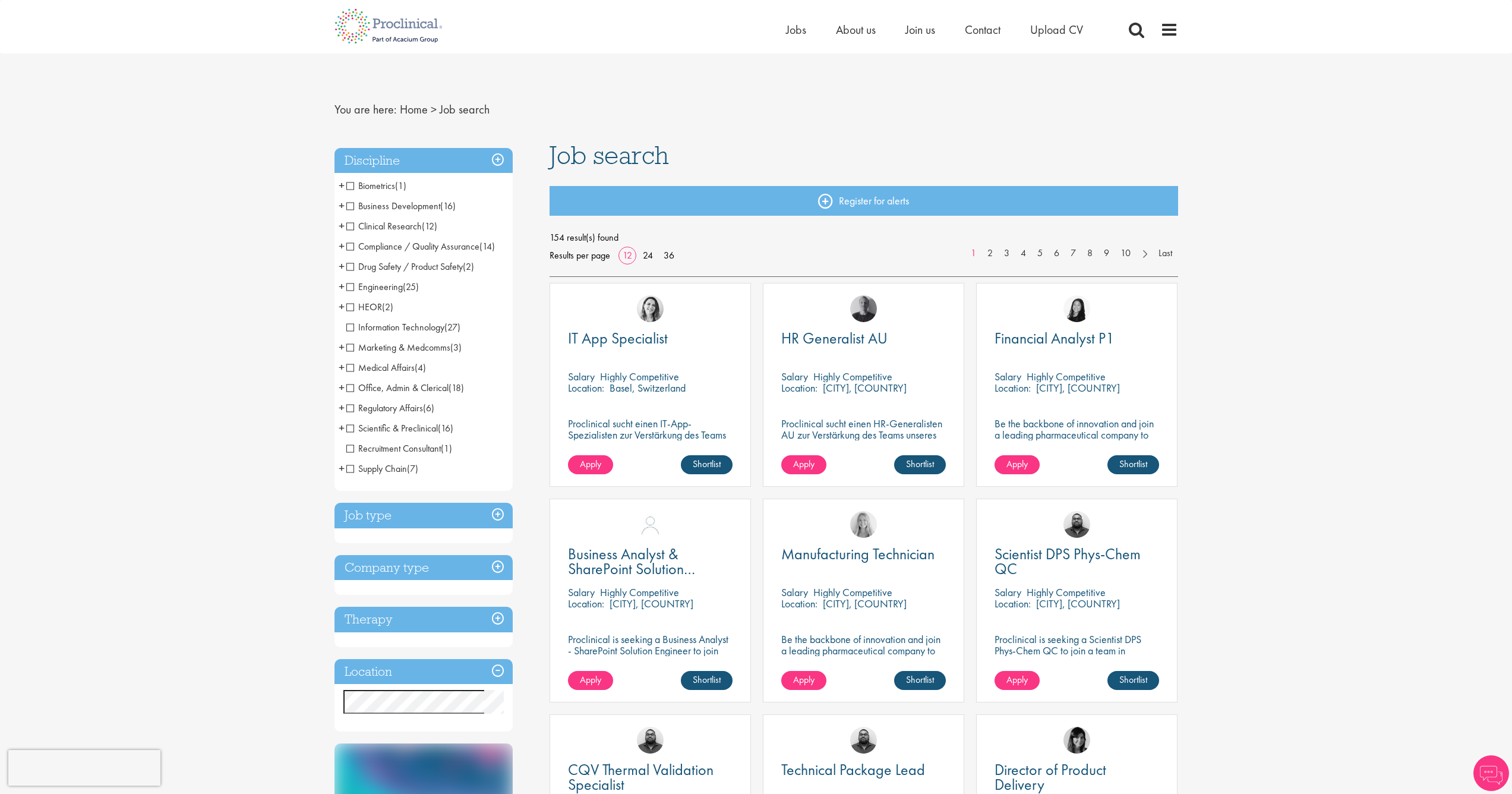 click on "Clinical Research" at bounding box center (384, 226) 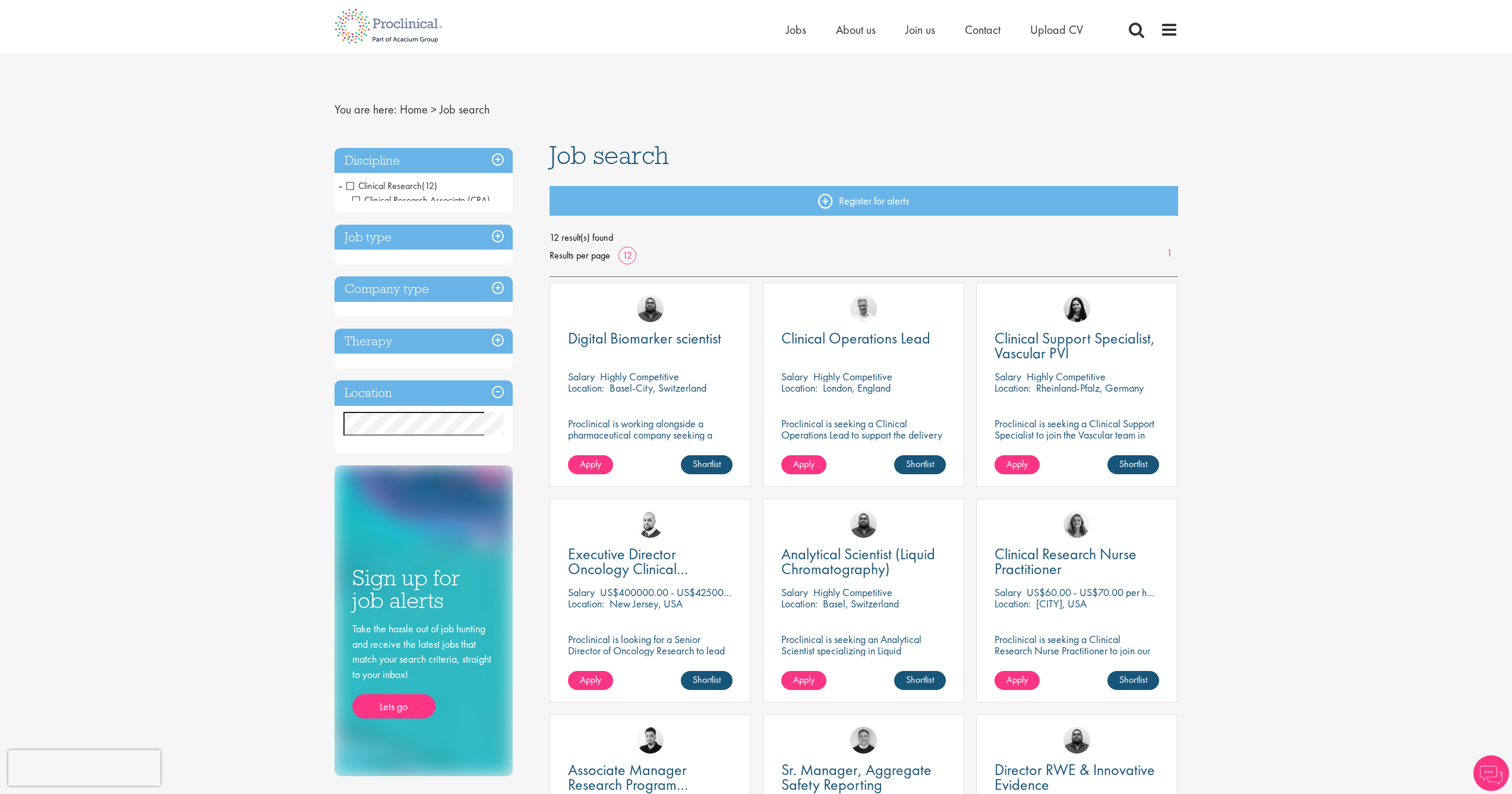 scroll, scrollTop: 0, scrollLeft: 0, axis: both 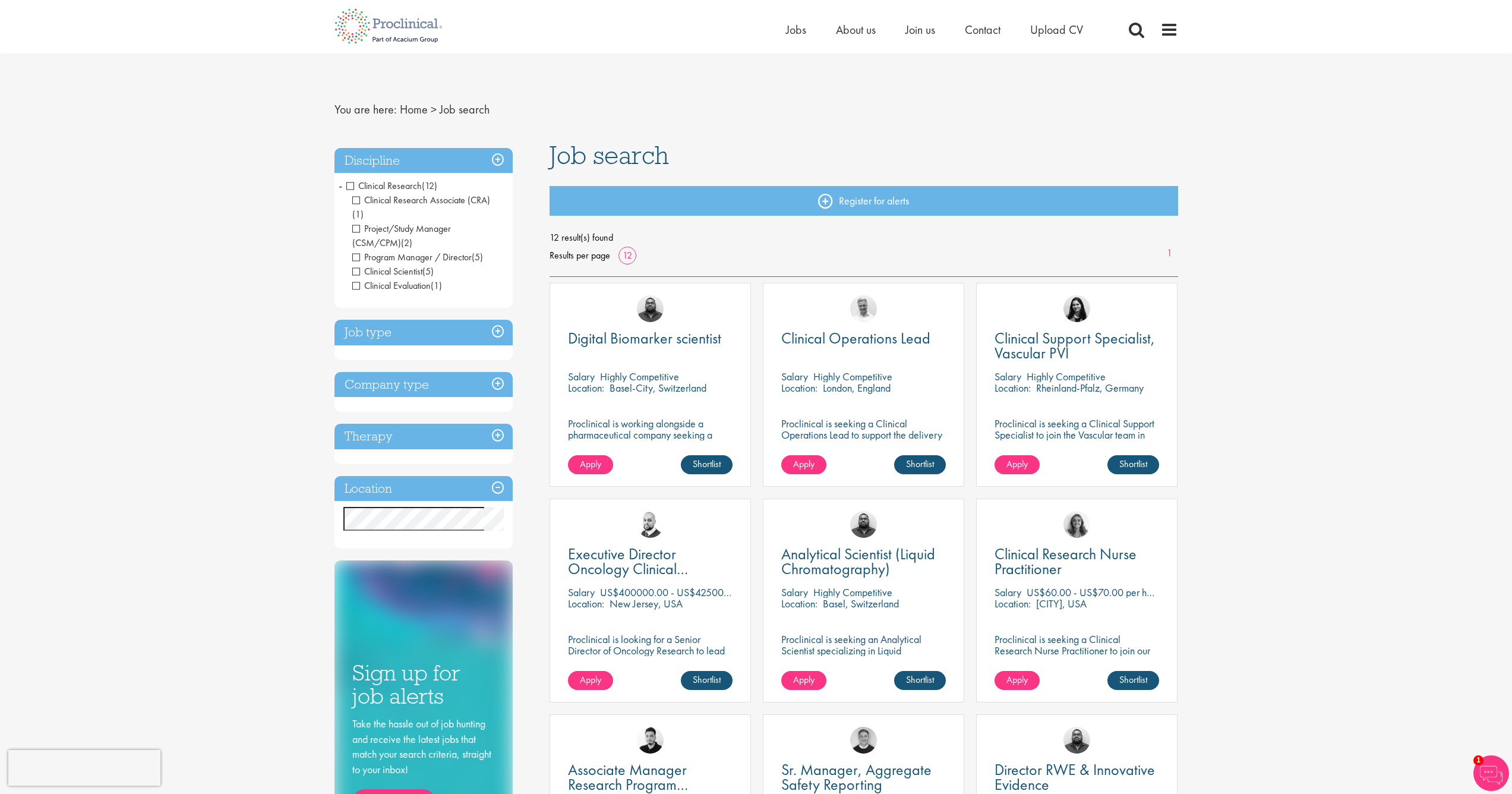 click on "Clinical Research" at bounding box center [384, 185] 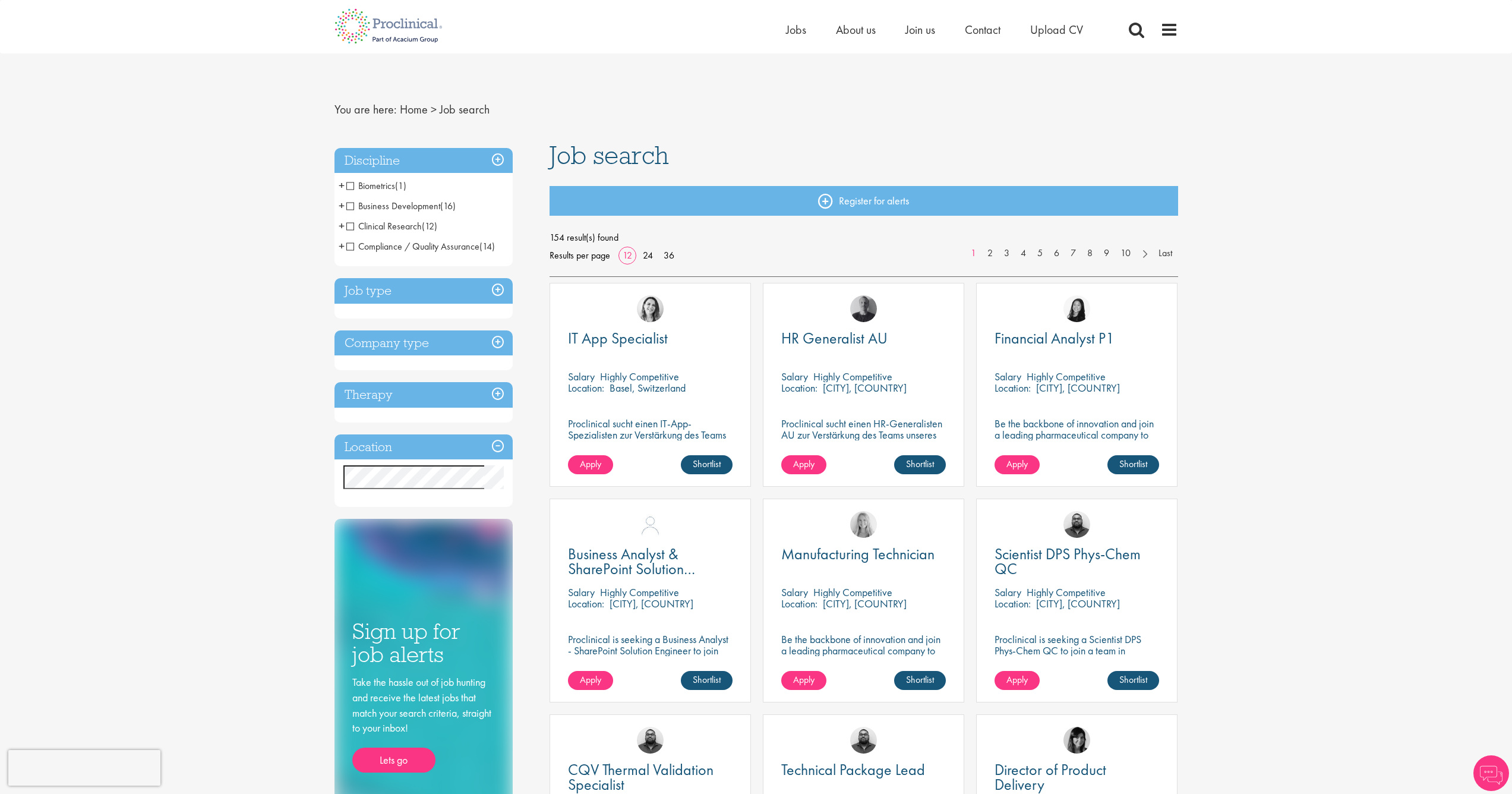 scroll, scrollTop: 0, scrollLeft: 0, axis: both 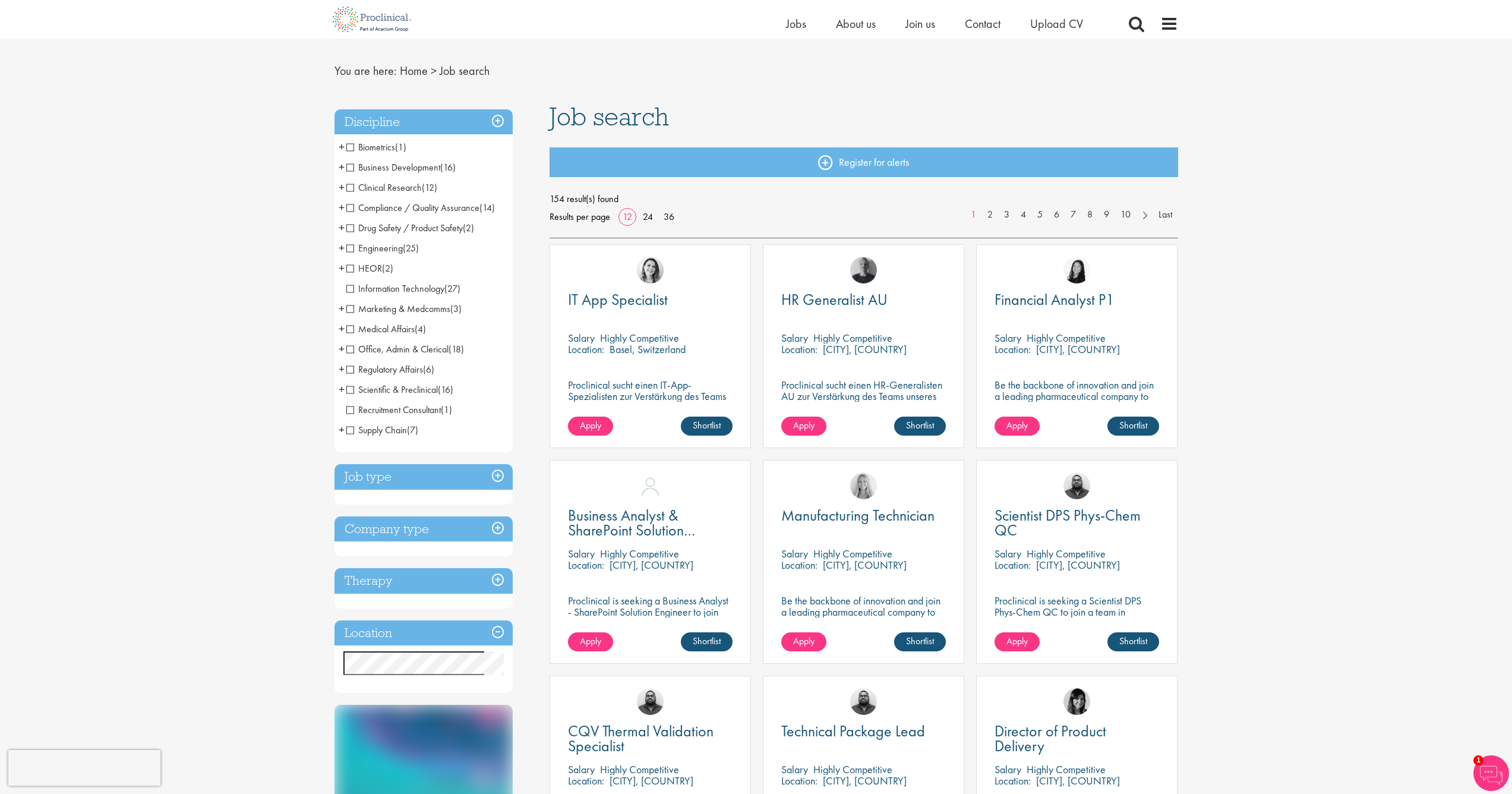 click on "Medical Affairs" at bounding box center (380, 329) 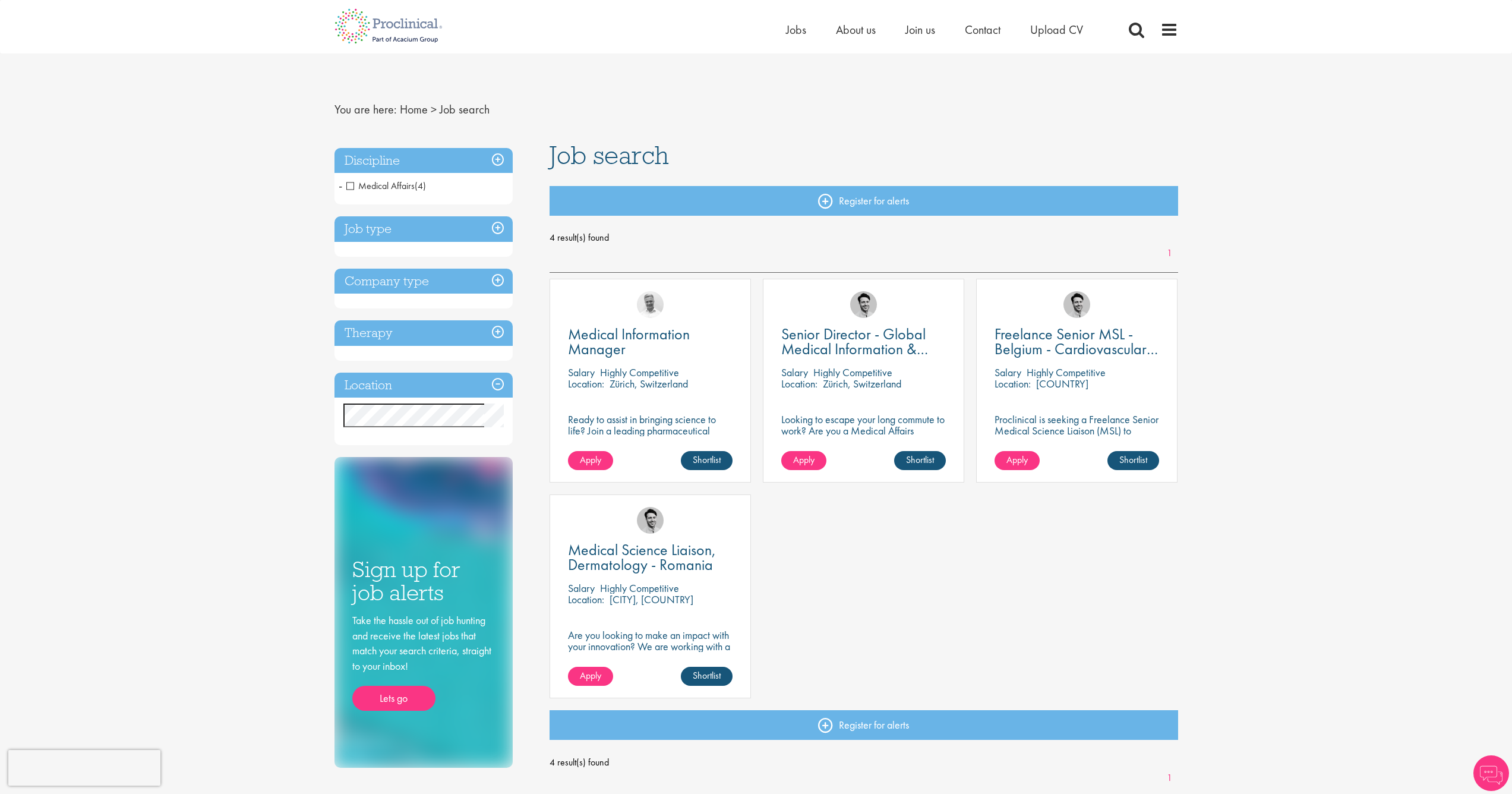 scroll, scrollTop: 0, scrollLeft: 0, axis: both 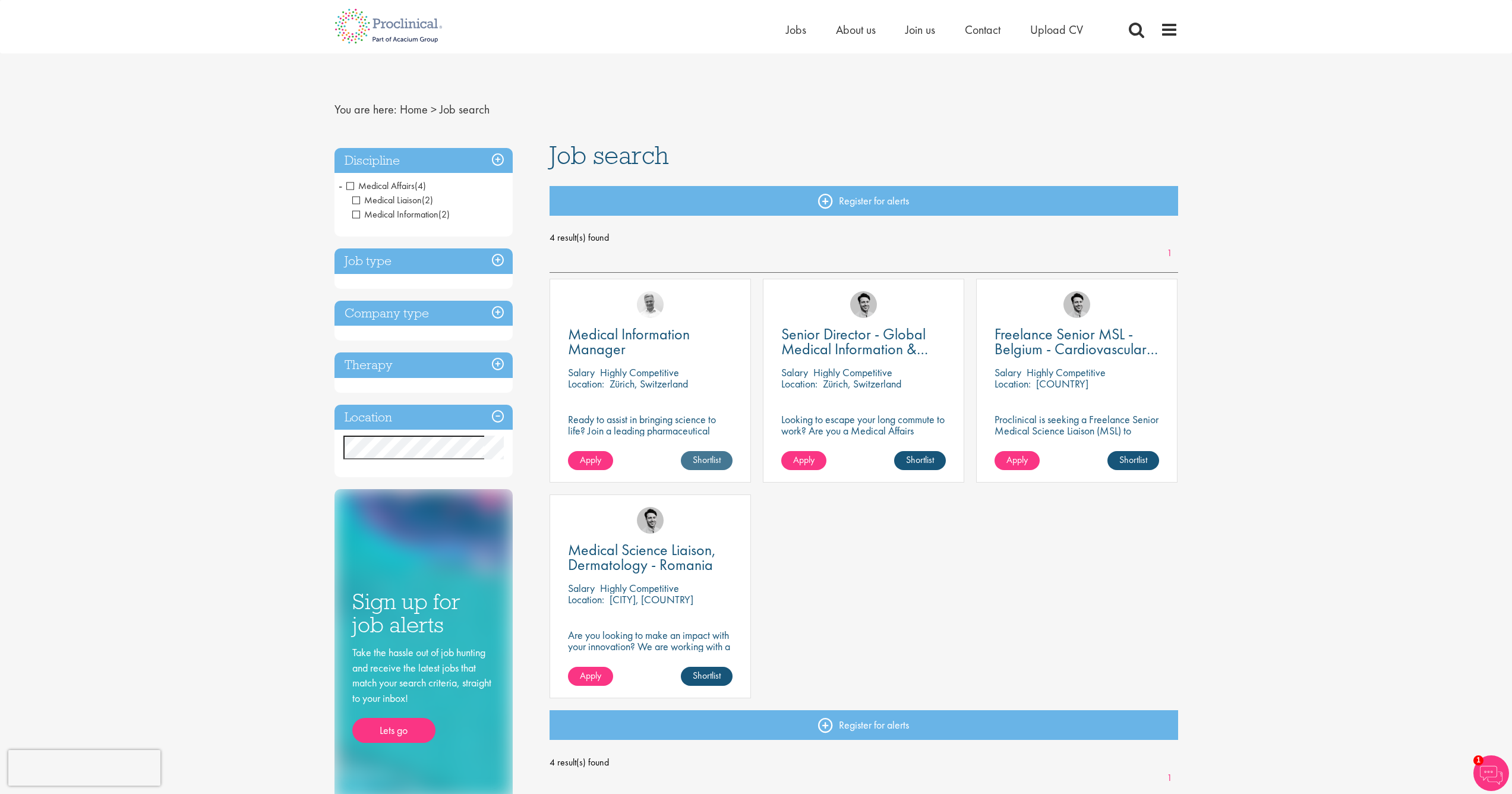 click on "Shortlist" at bounding box center [706, 461] 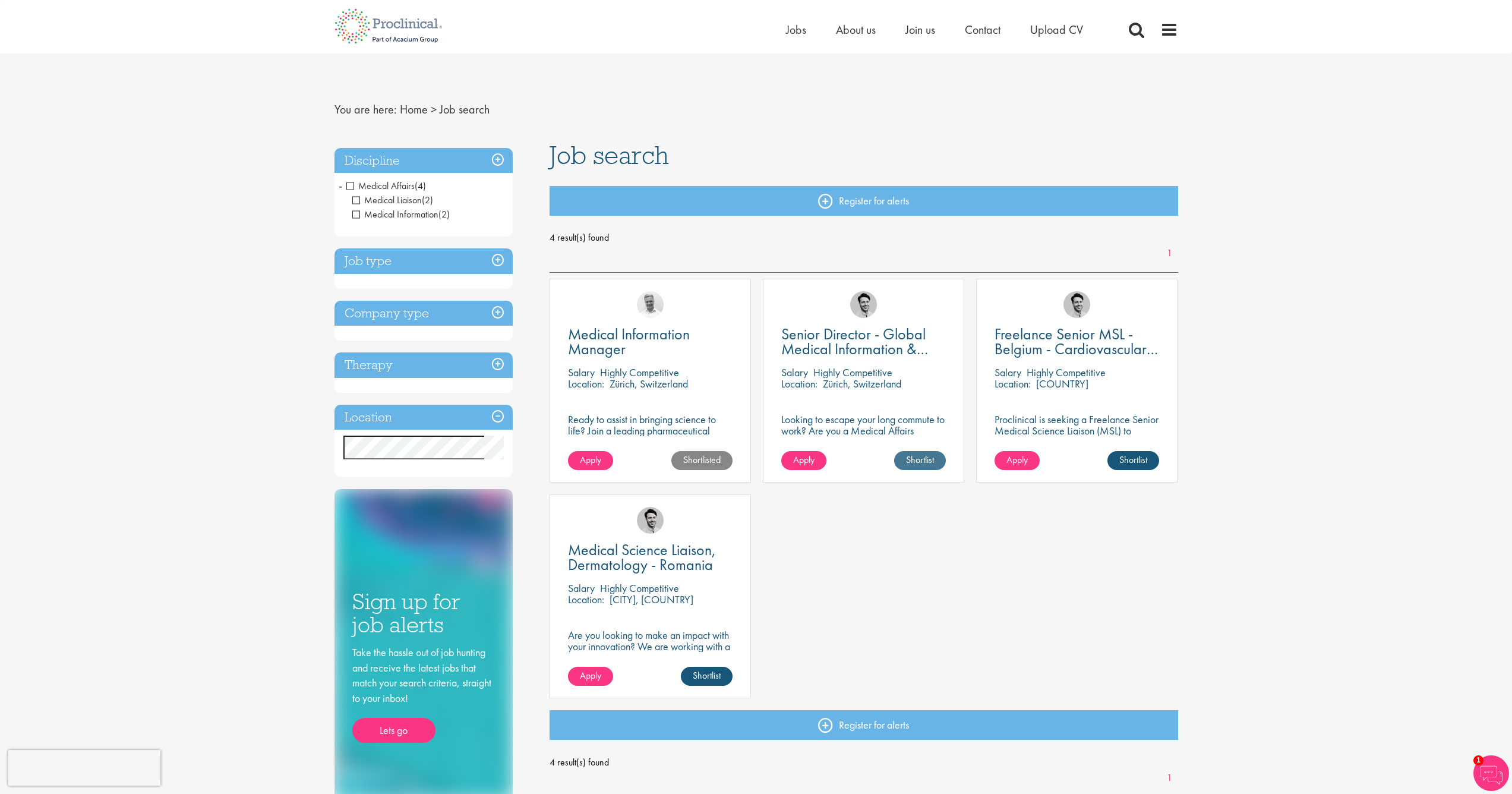 click on "Shortlist" at bounding box center (920, 461) 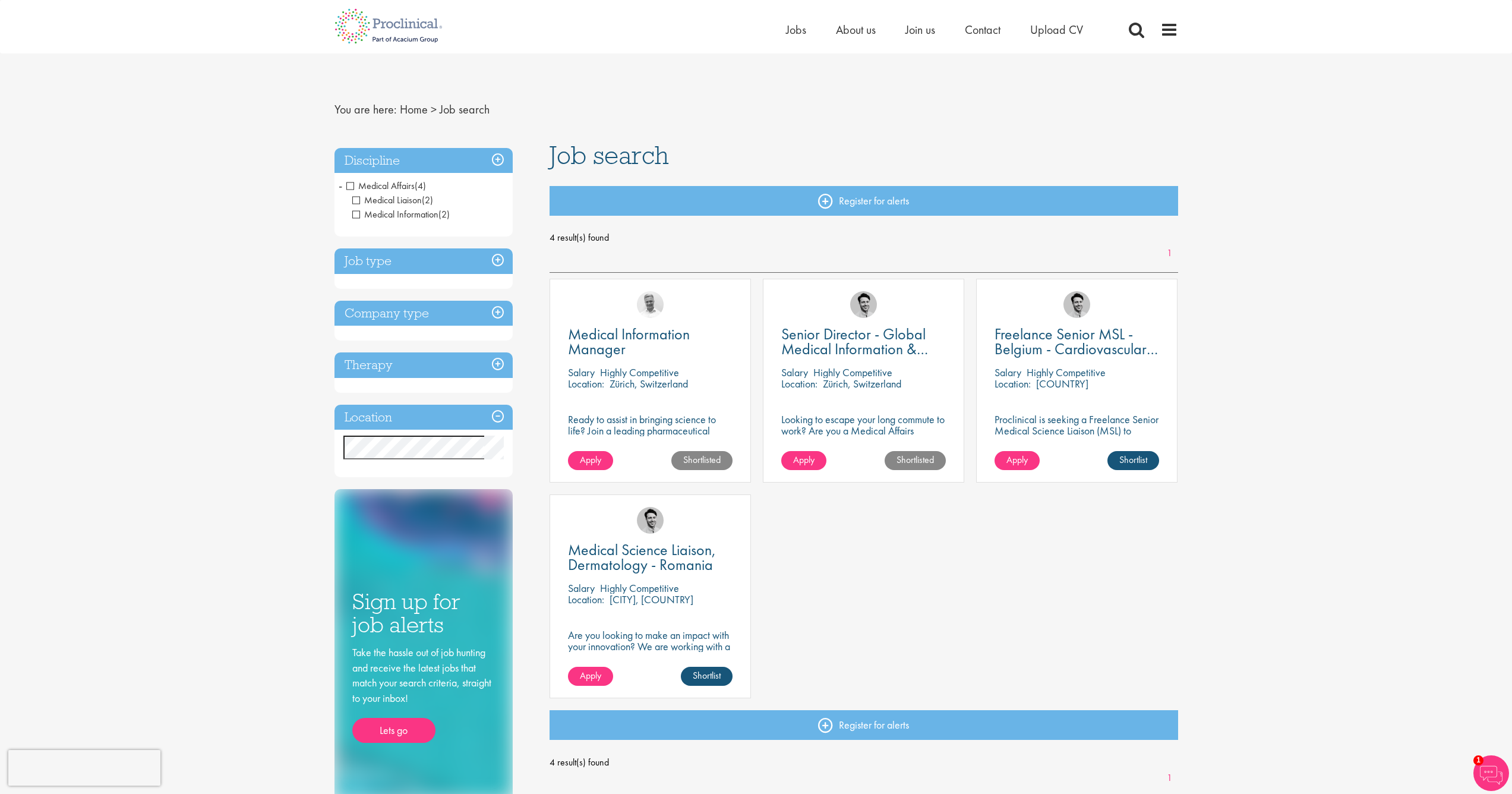 click on "Medical Affairs" at bounding box center (380, 185) 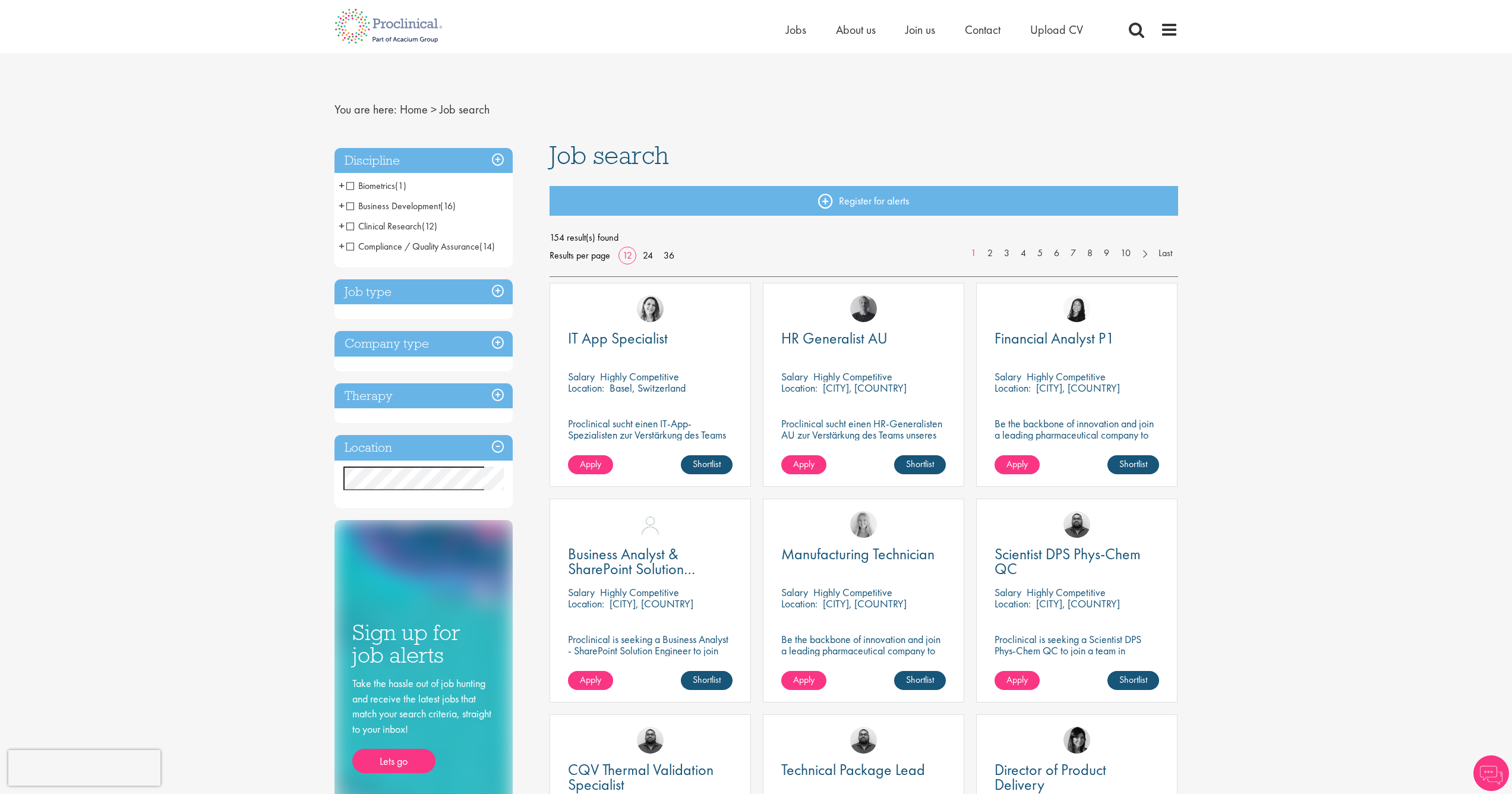 scroll, scrollTop: 0, scrollLeft: 0, axis: both 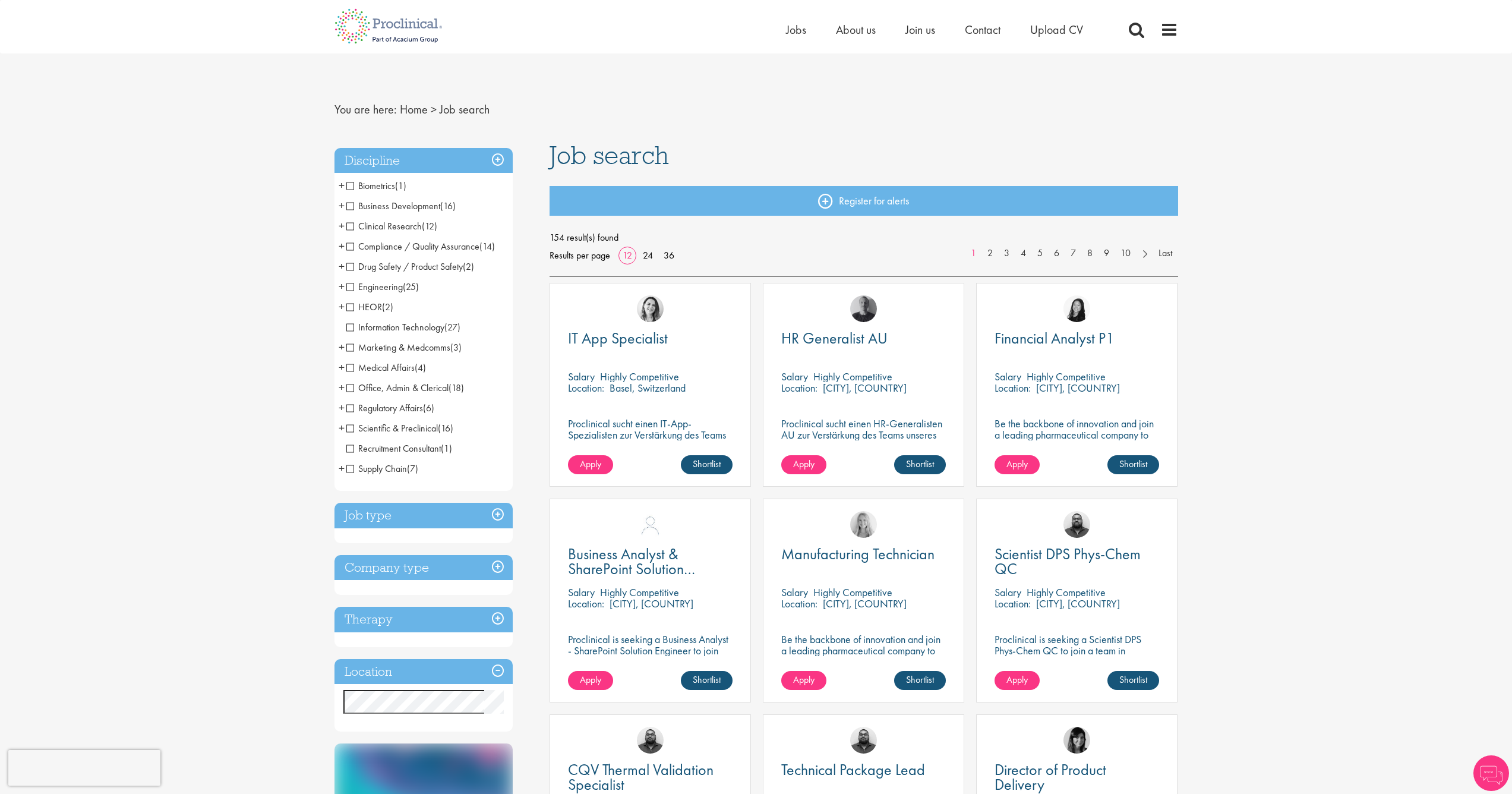 click on "Engineering" at bounding box center [374, 286] 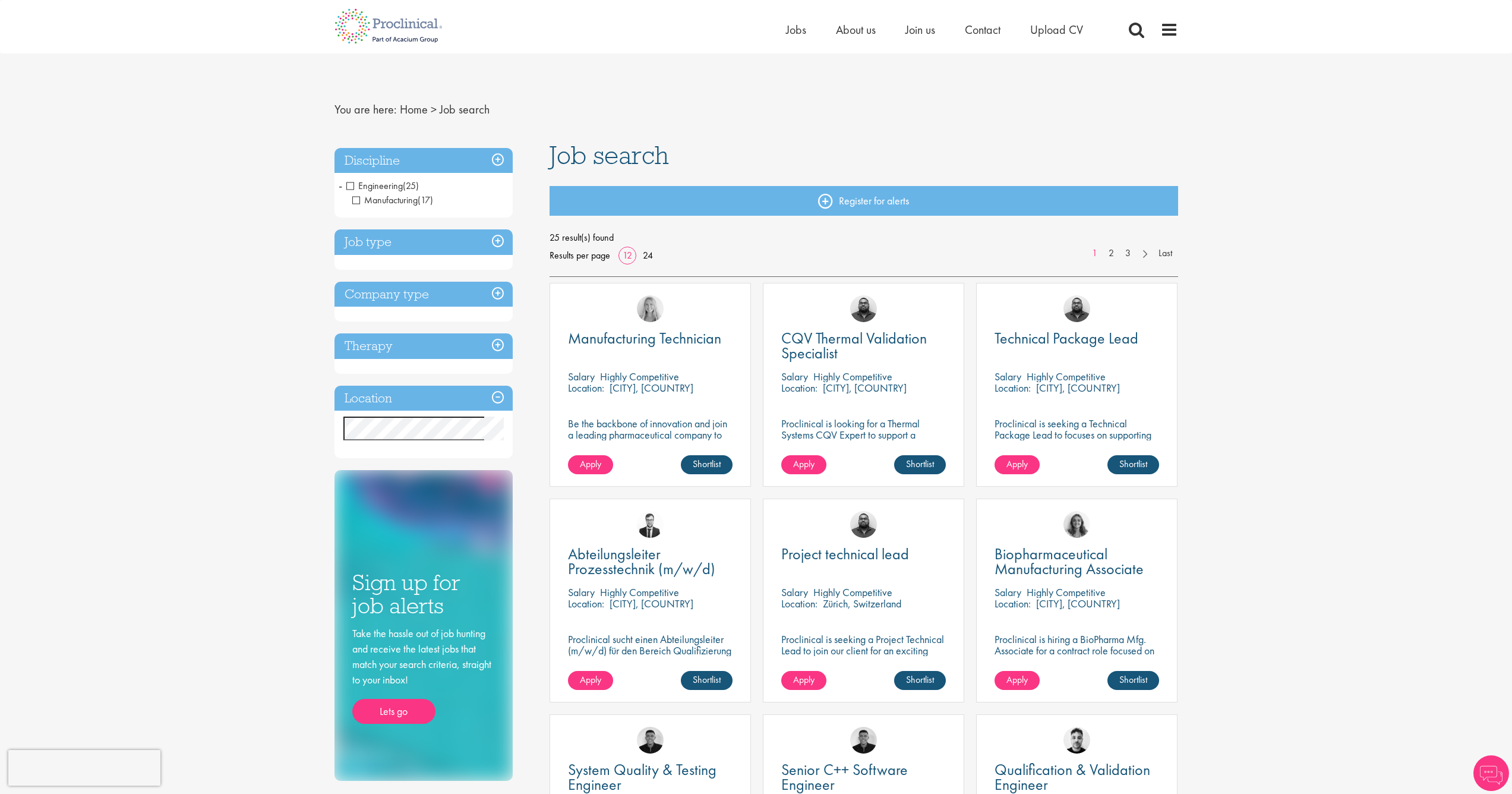 scroll, scrollTop: 0, scrollLeft: 0, axis: both 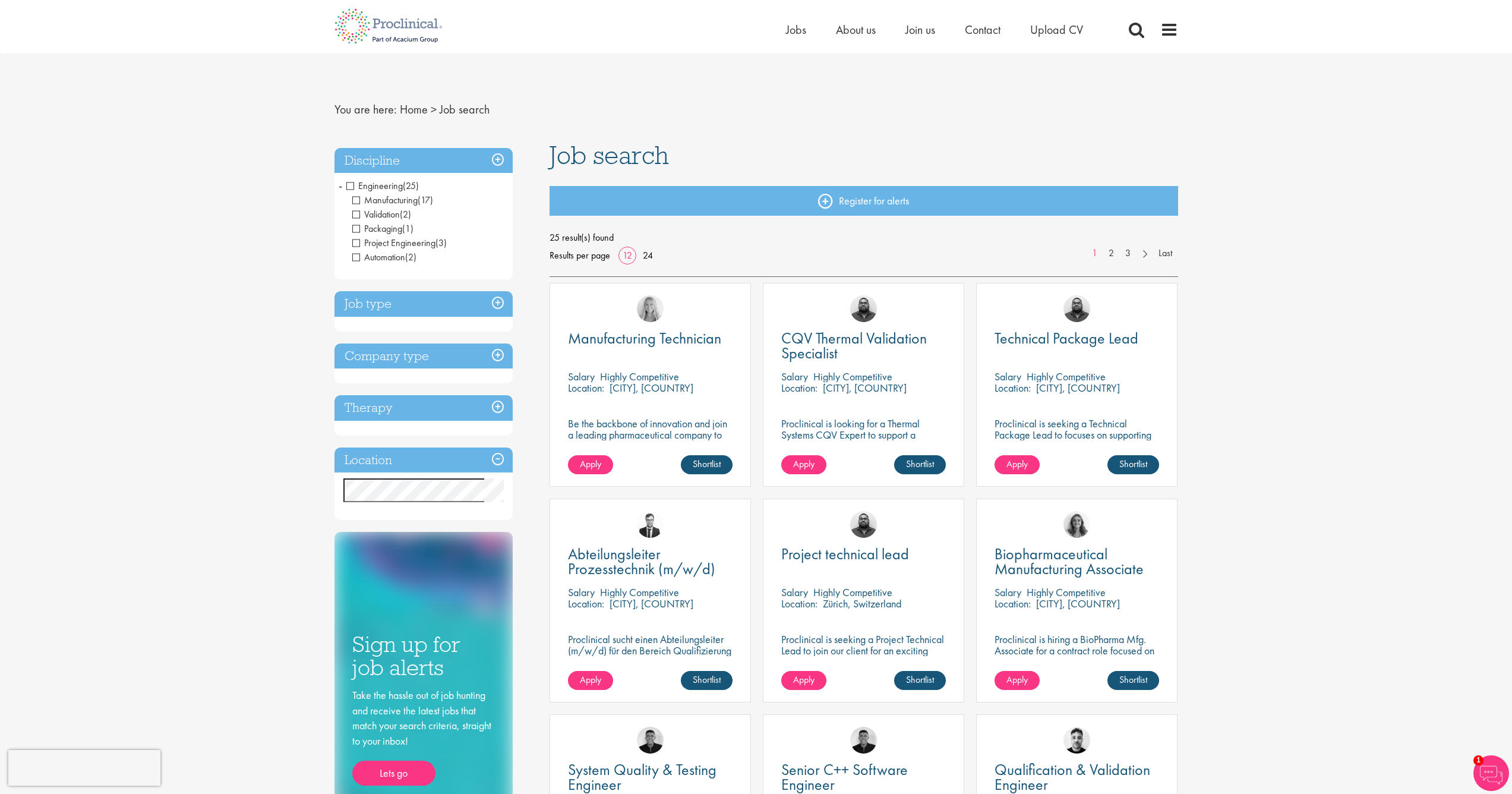 click on "Engineering" at bounding box center [374, 185] 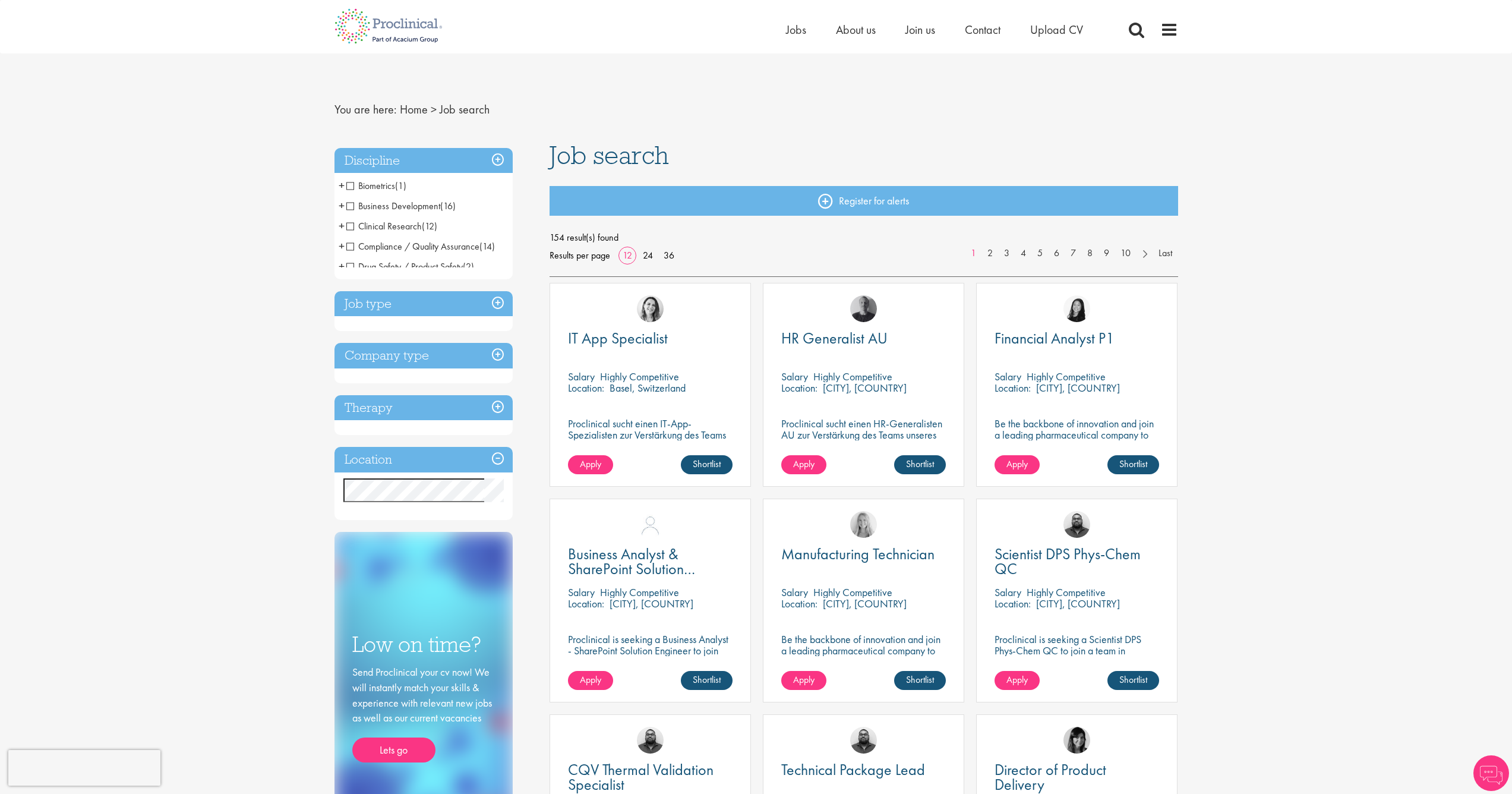scroll, scrollTop: 0, scrollLeft: 0, axis: both 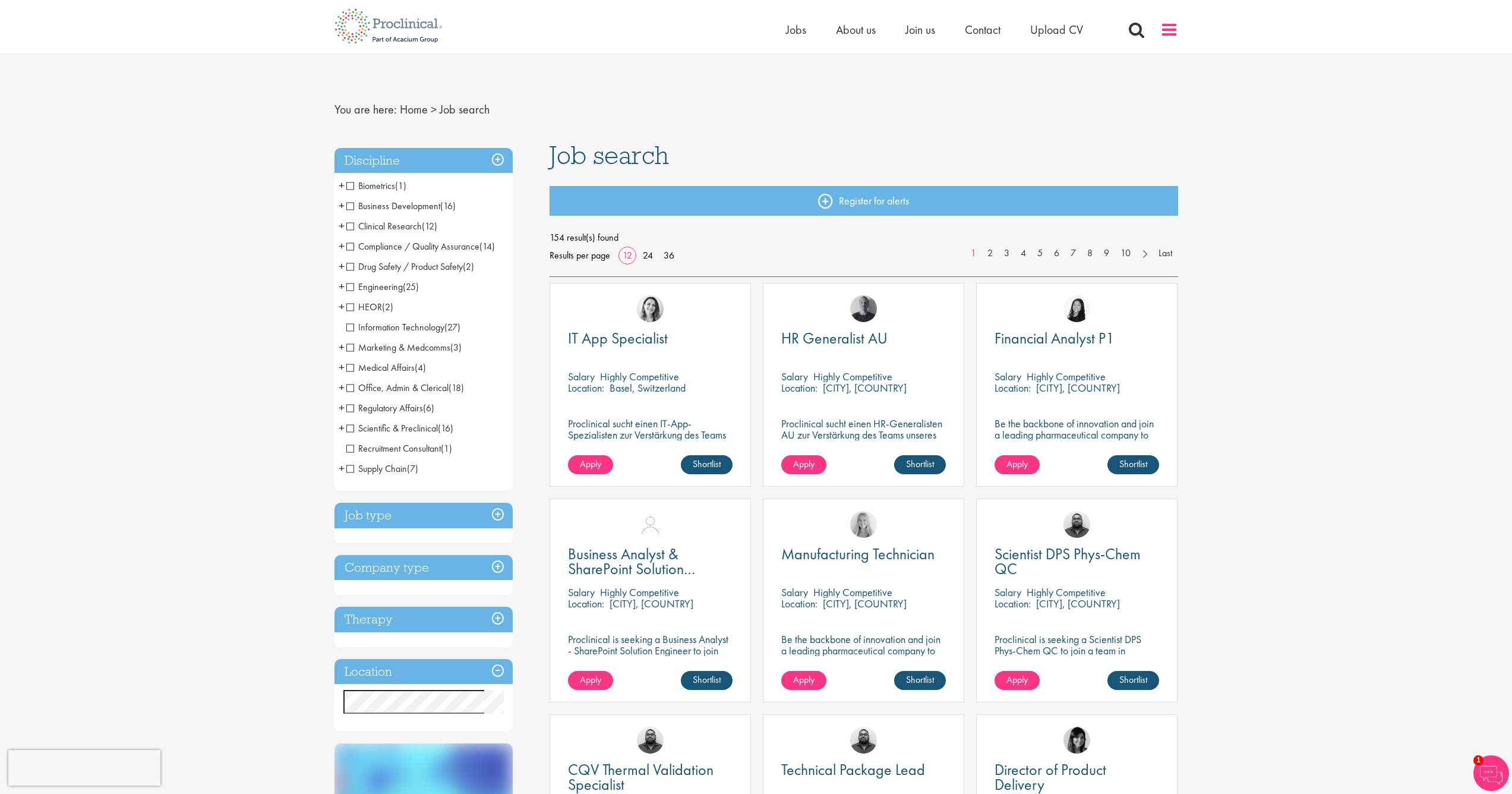 click at bounding box center [1169, 30] 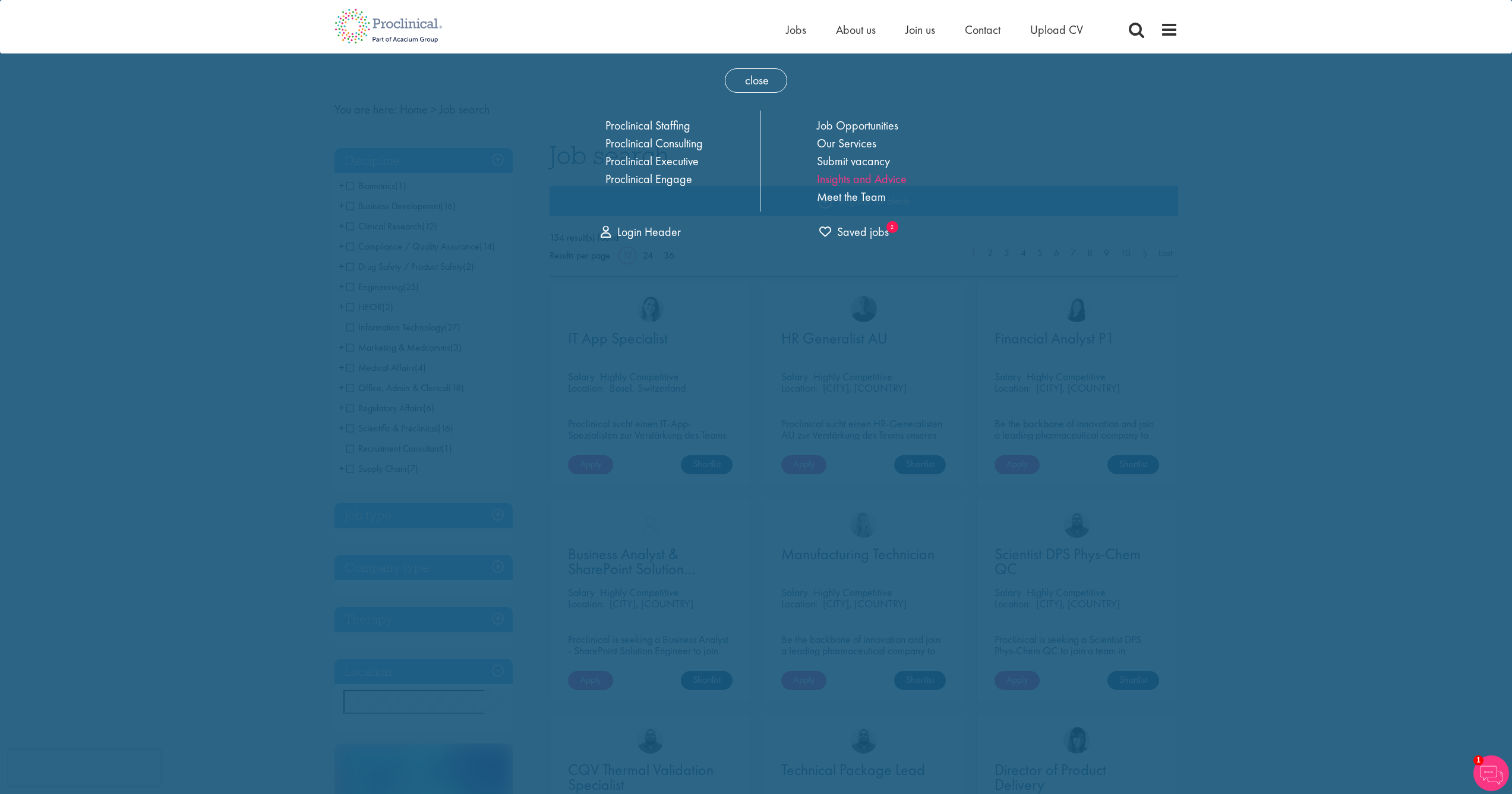 click on "Insights and Advice" at bounding box center [861, 179] 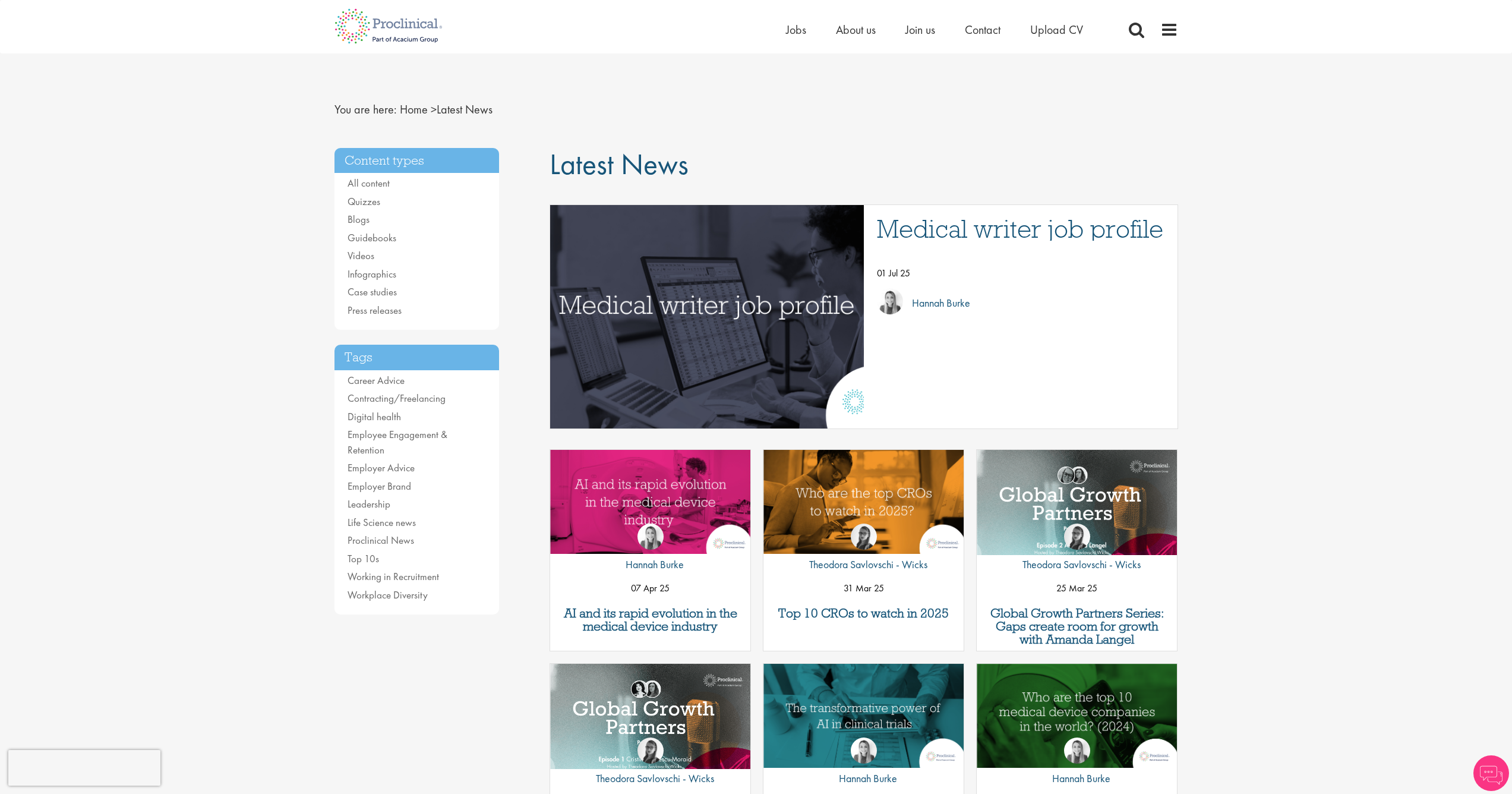 scroll, scrollTop: 0, scrollLeft: 0, axis: both 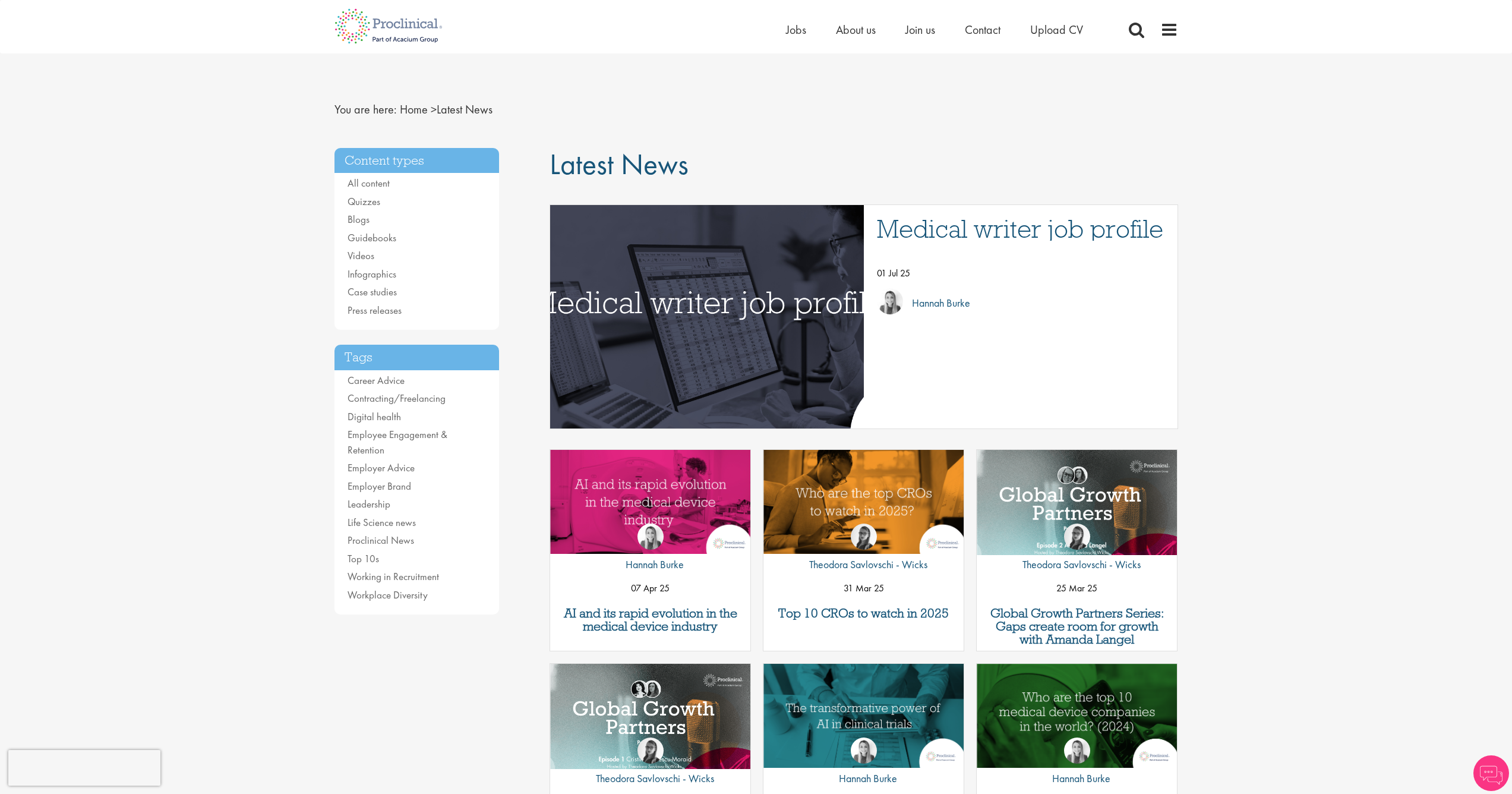 click at bounding box center [707, 316] 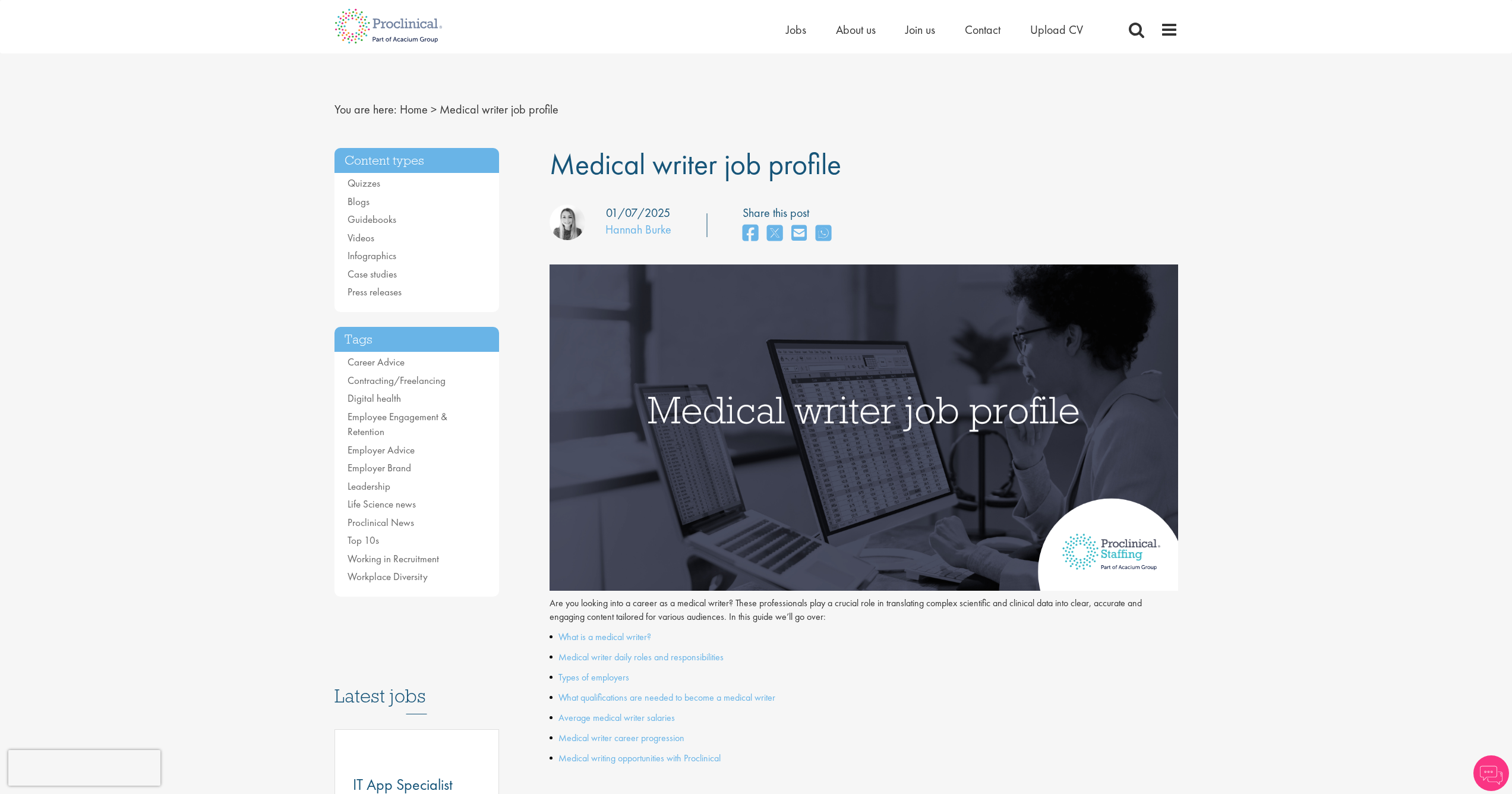 scroll, scrollTop: 0, scrollLeft: 0, axis: both 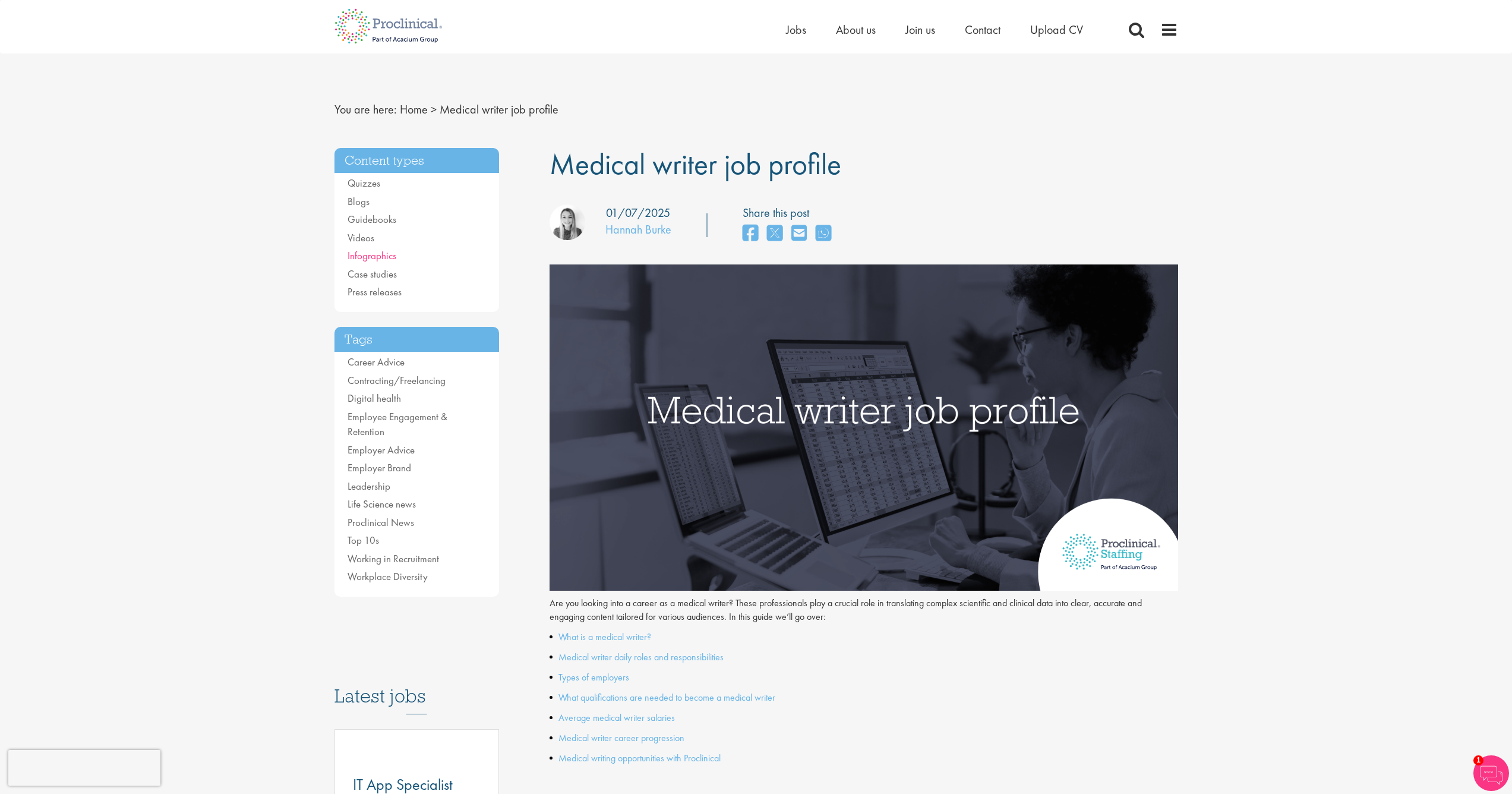 click on "Infographics" at bounding box center [372, 256] 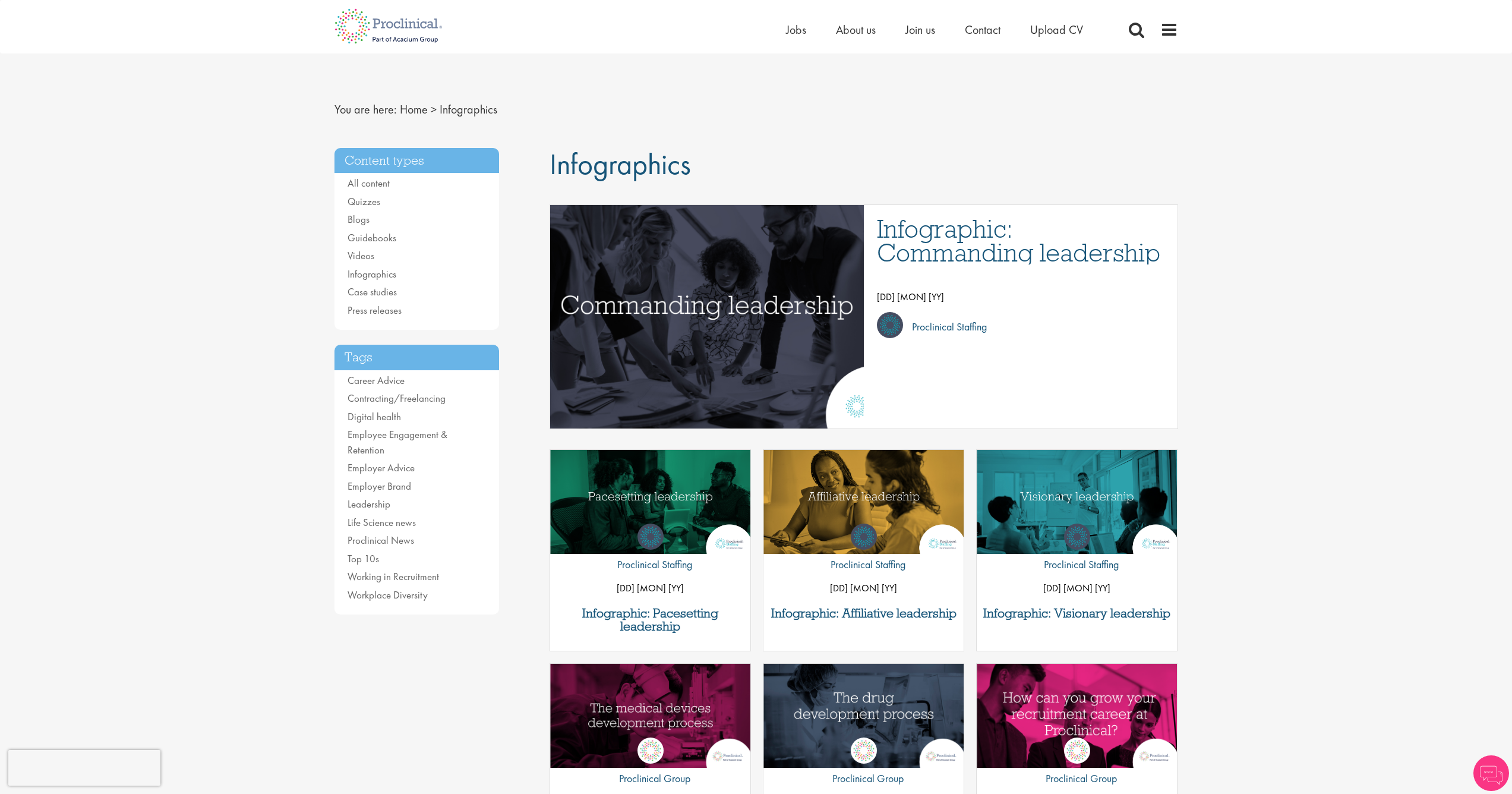 scroll, scrollTop: 0, scrollLeft: 0, axis: both 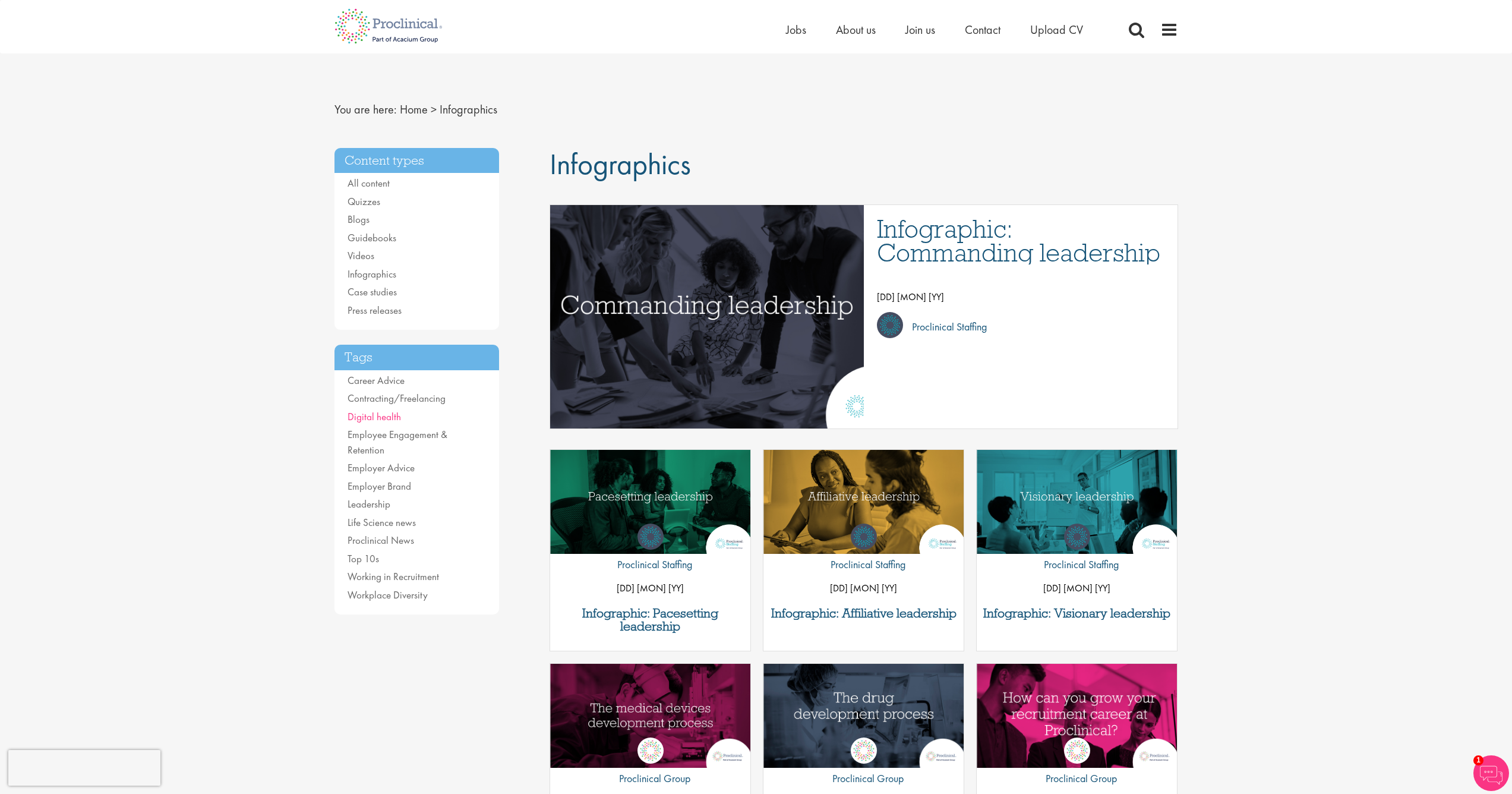 click on "Digital health" at bounding box center (374, 417) 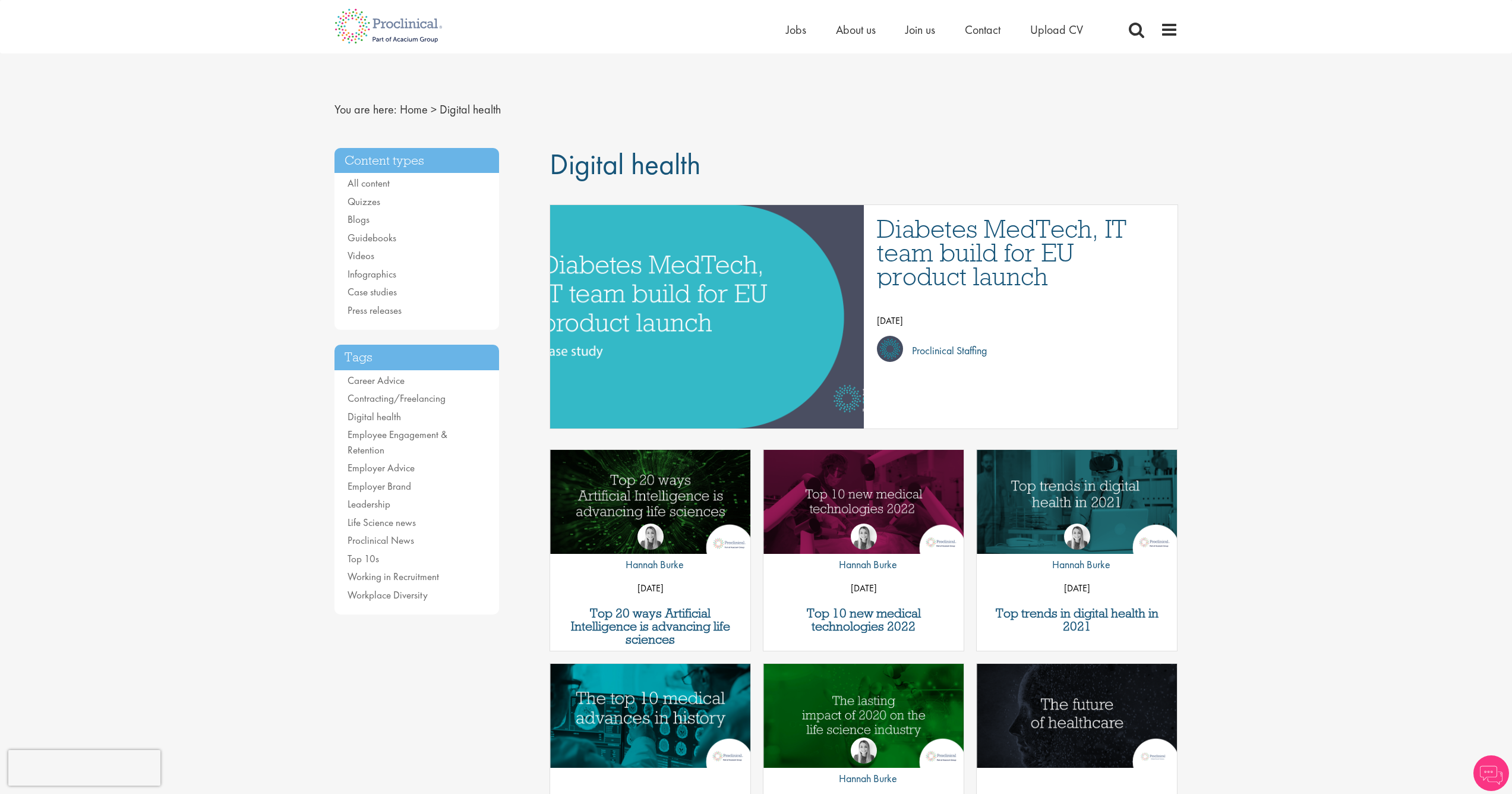 scroll, scrollTop: 0, scrollLeft: 0, axis: both 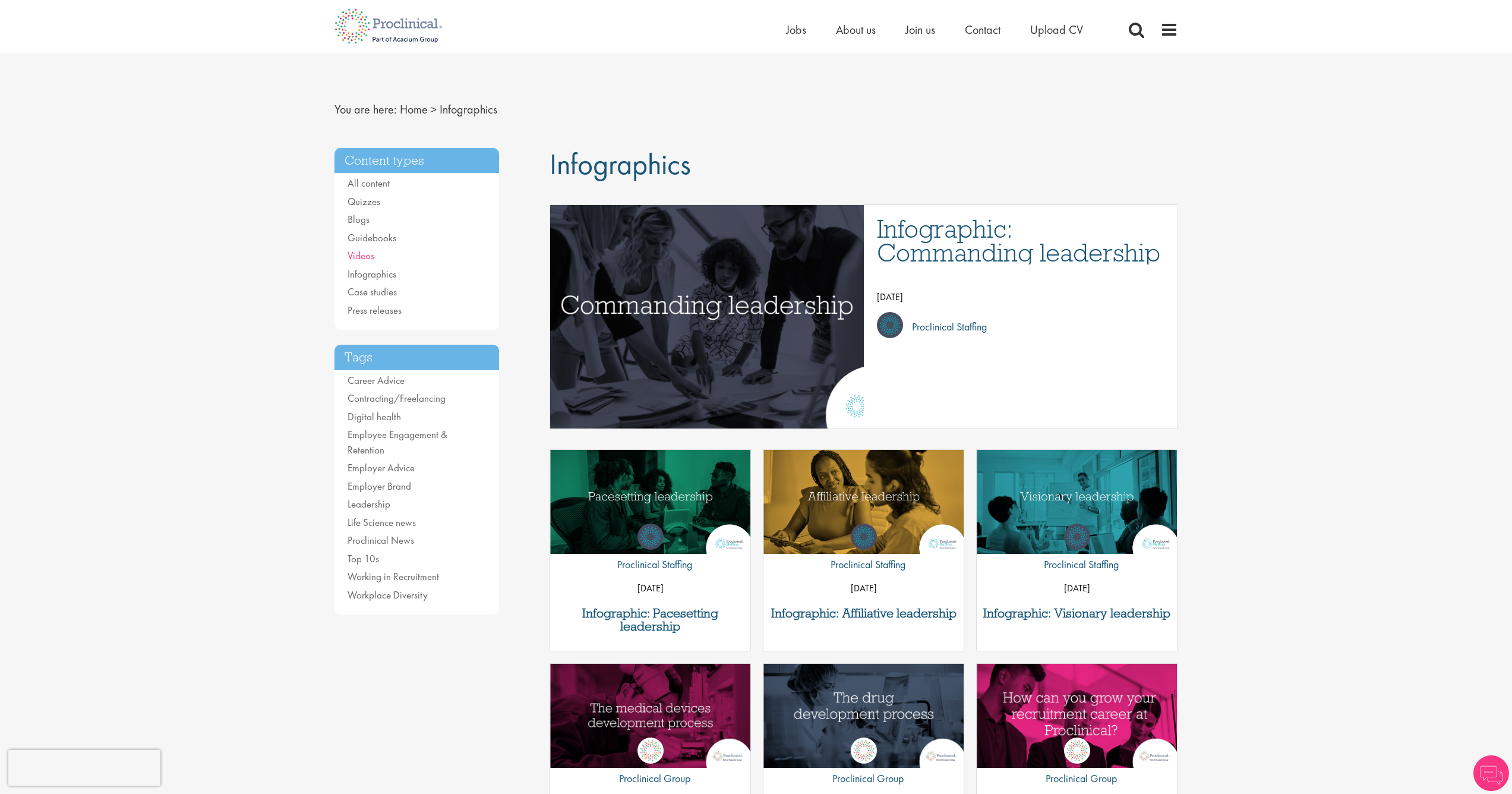 click on "Videos" at bounding box center [361, 256] 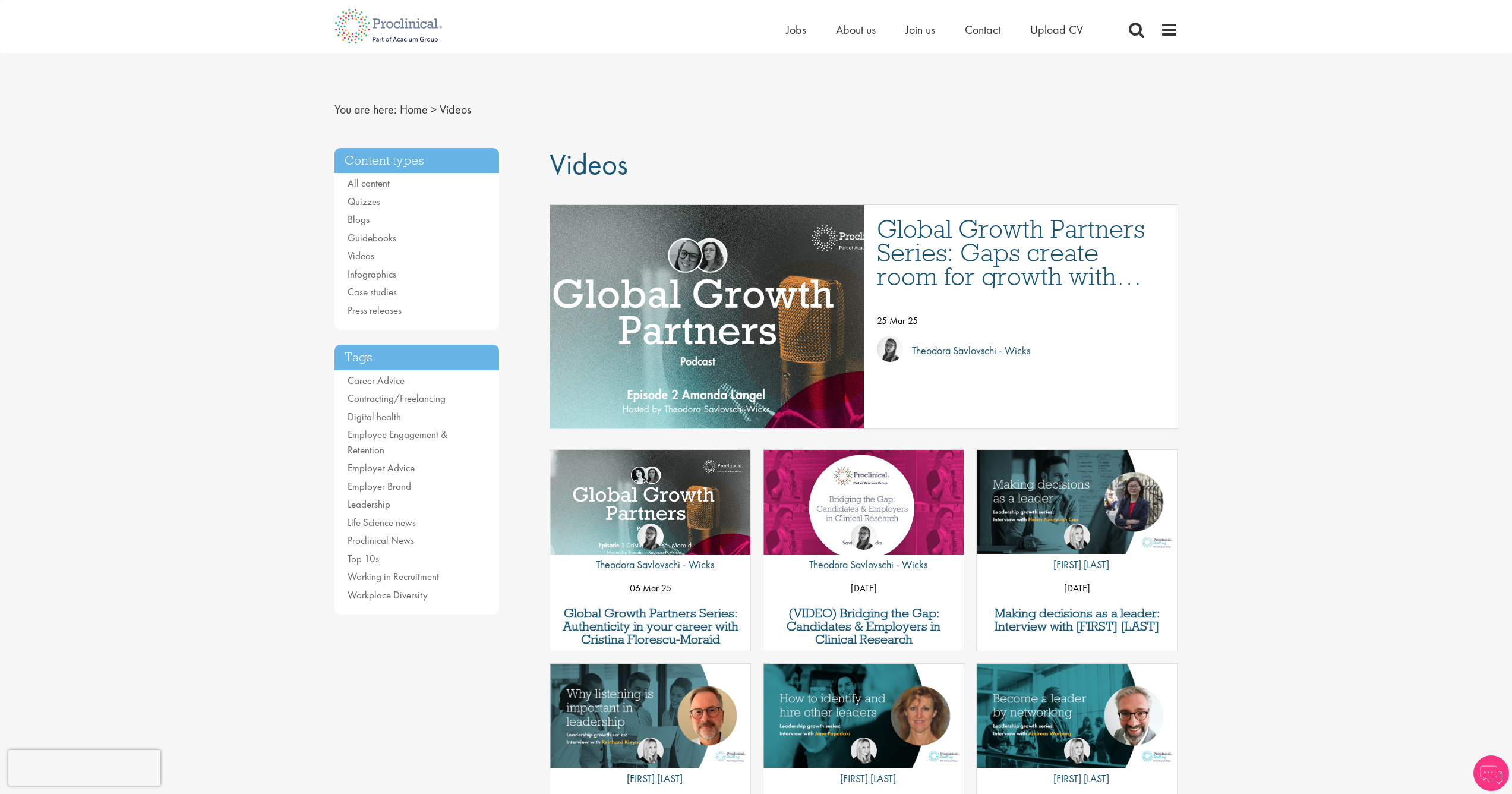 scroll, scrollTop: 0, scrollLeft: 0, axis: both 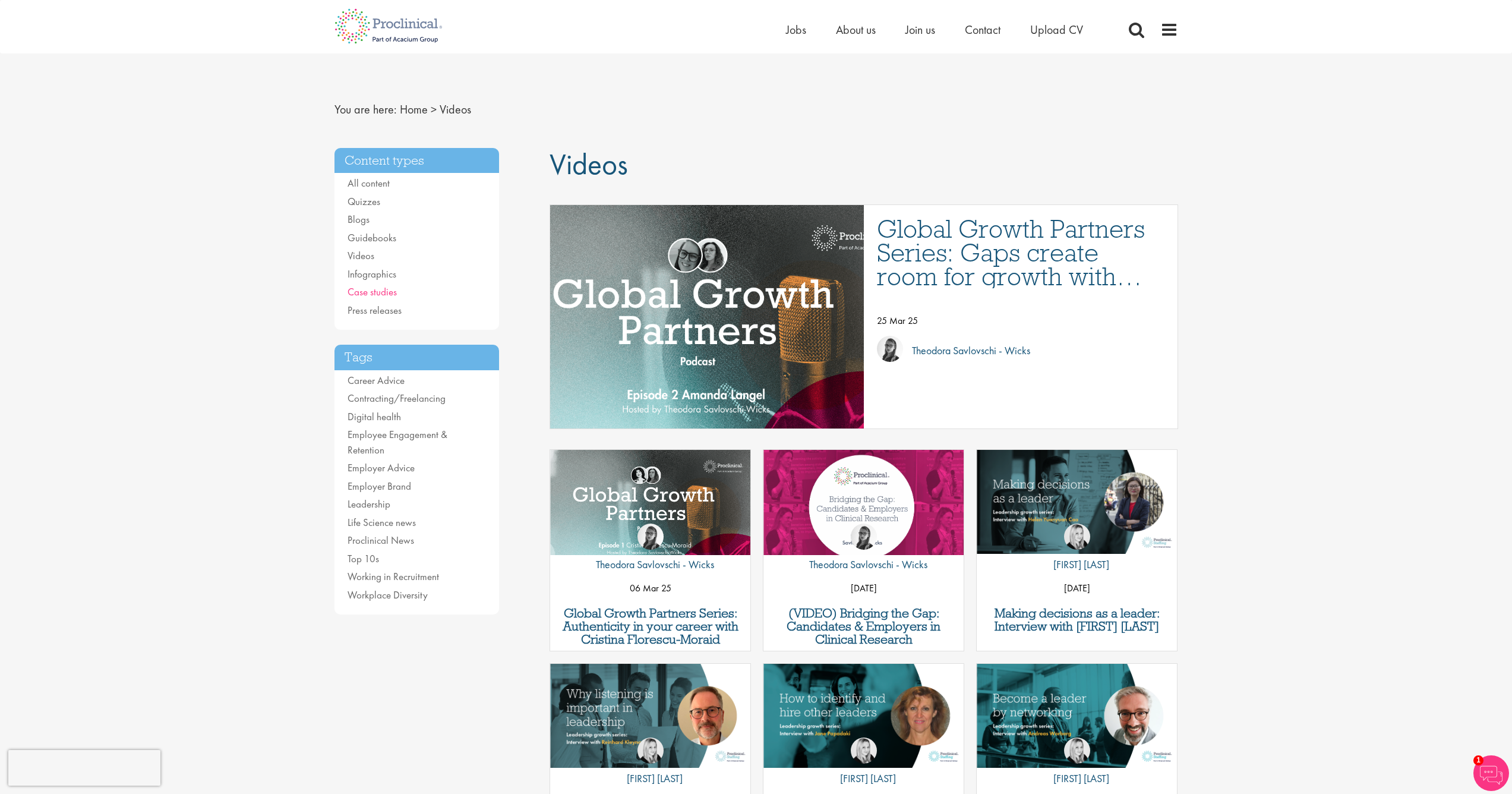 click on "Case studies" at bounding box center (372, 292) 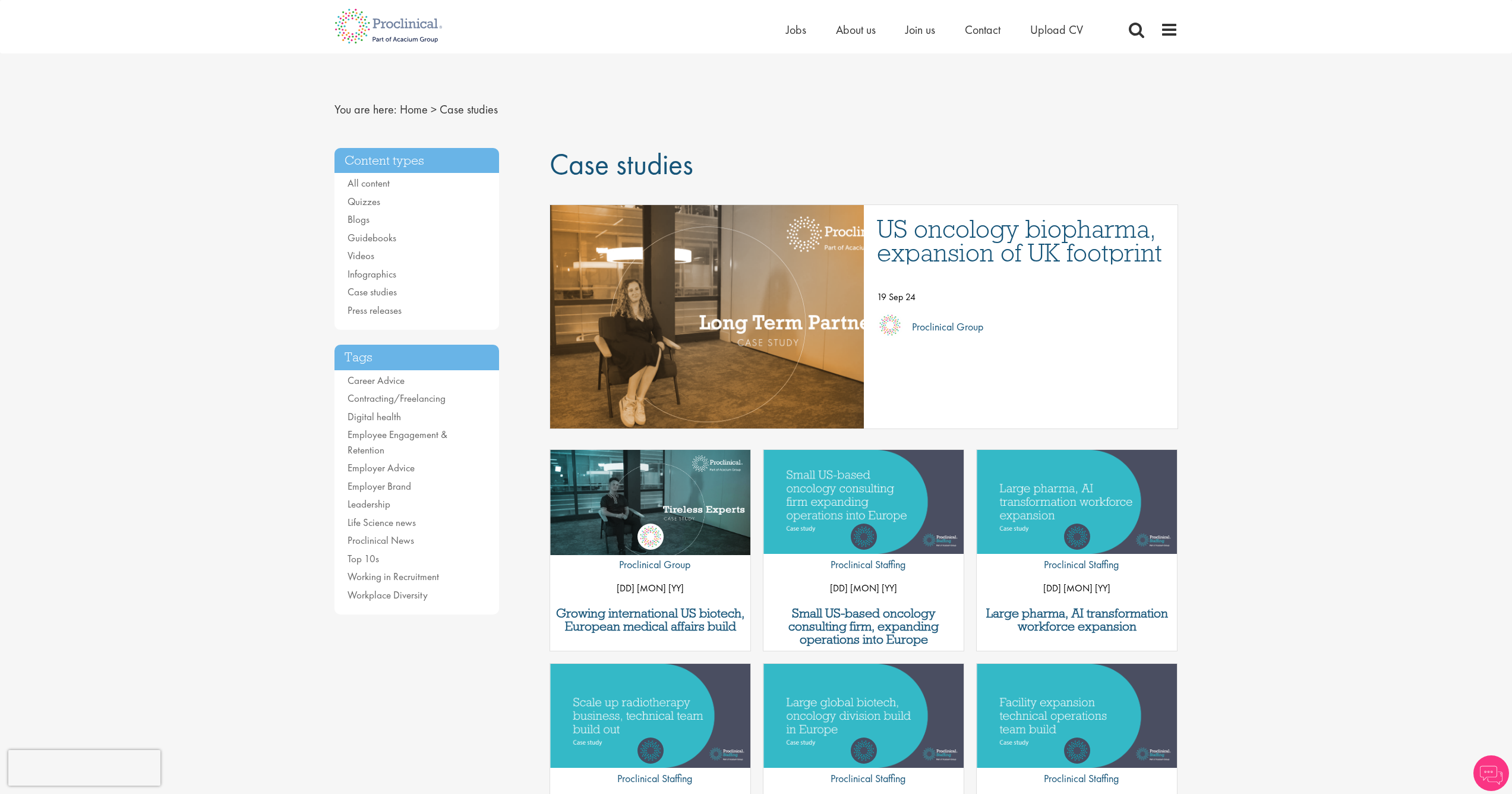 scroll, scrollTop: 0, scrollLeft: 0, axis: both 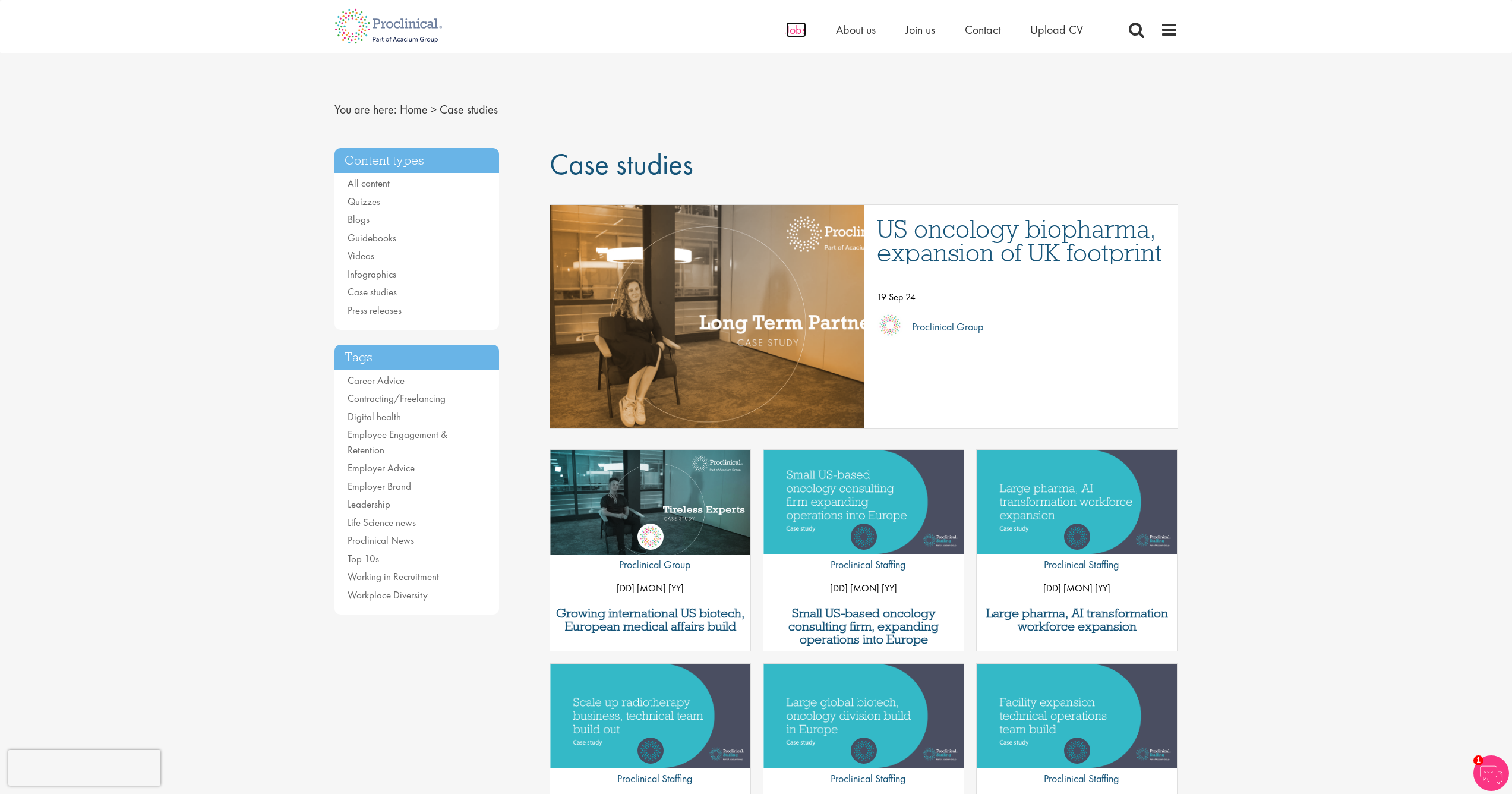 click on "Jobs" at bounding box center (796, 30) 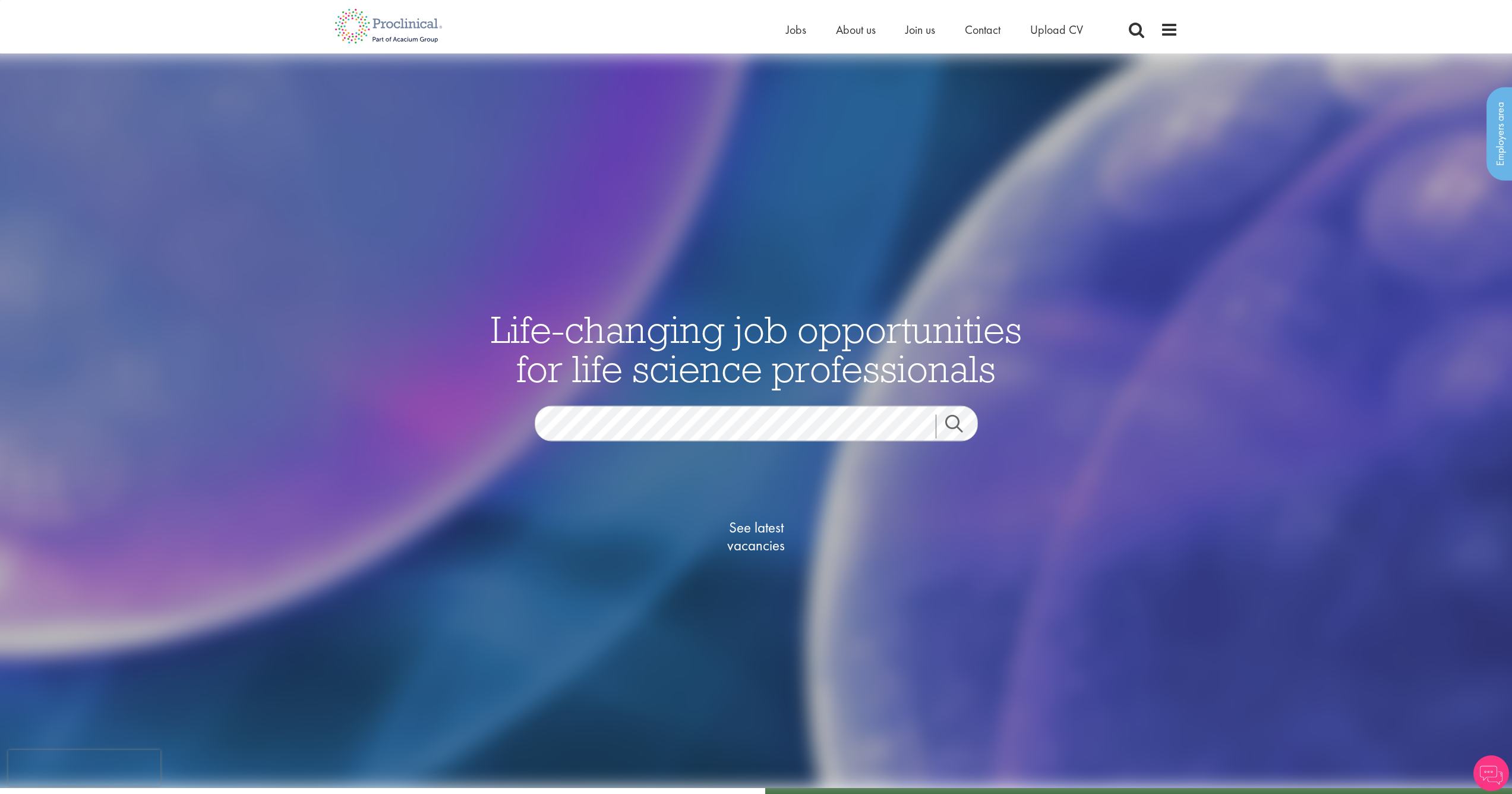 scroll, scrollTop: 0, scrollLeft: 0, axis: both 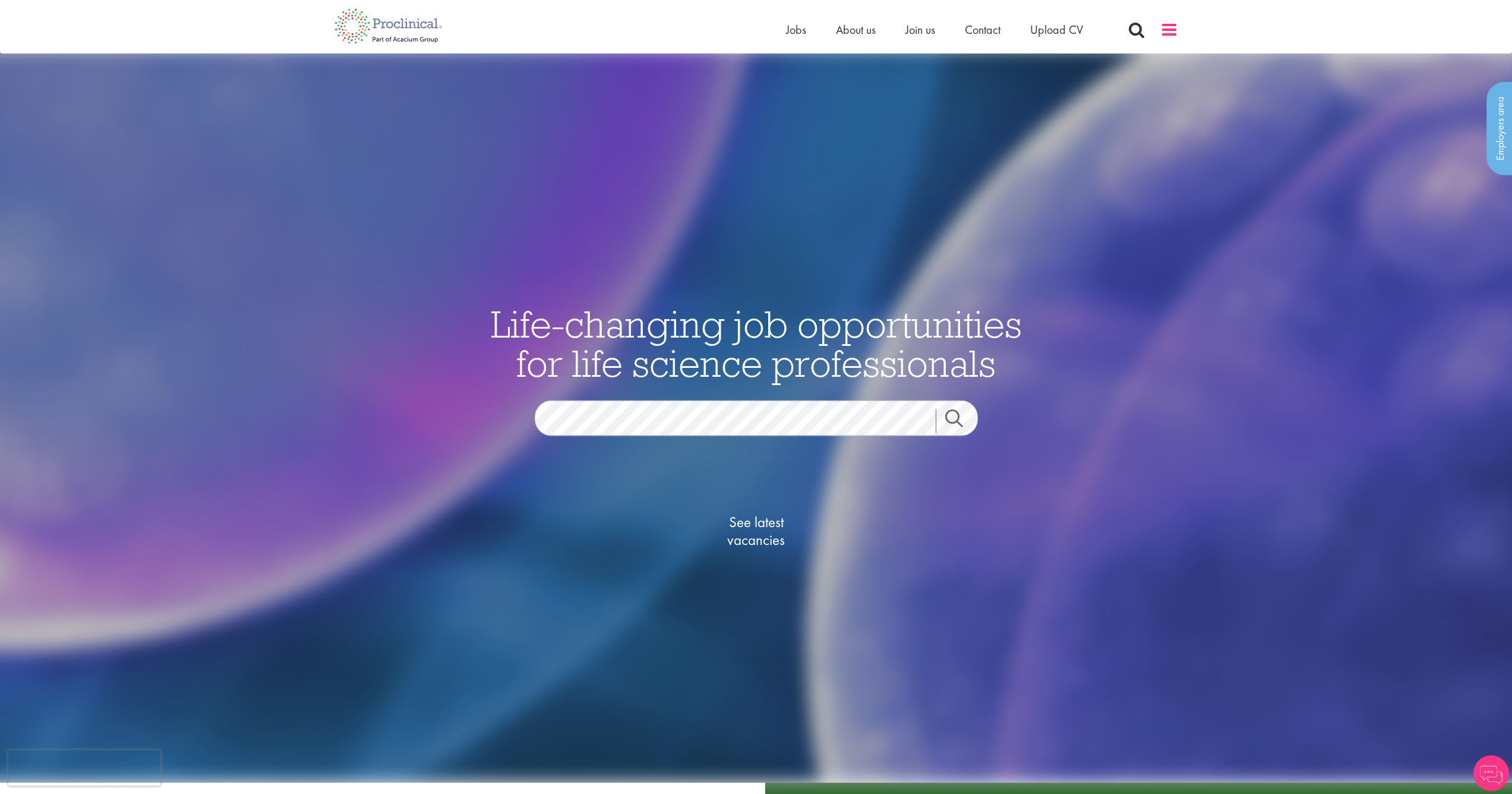click at bounding box center [1169, 30] 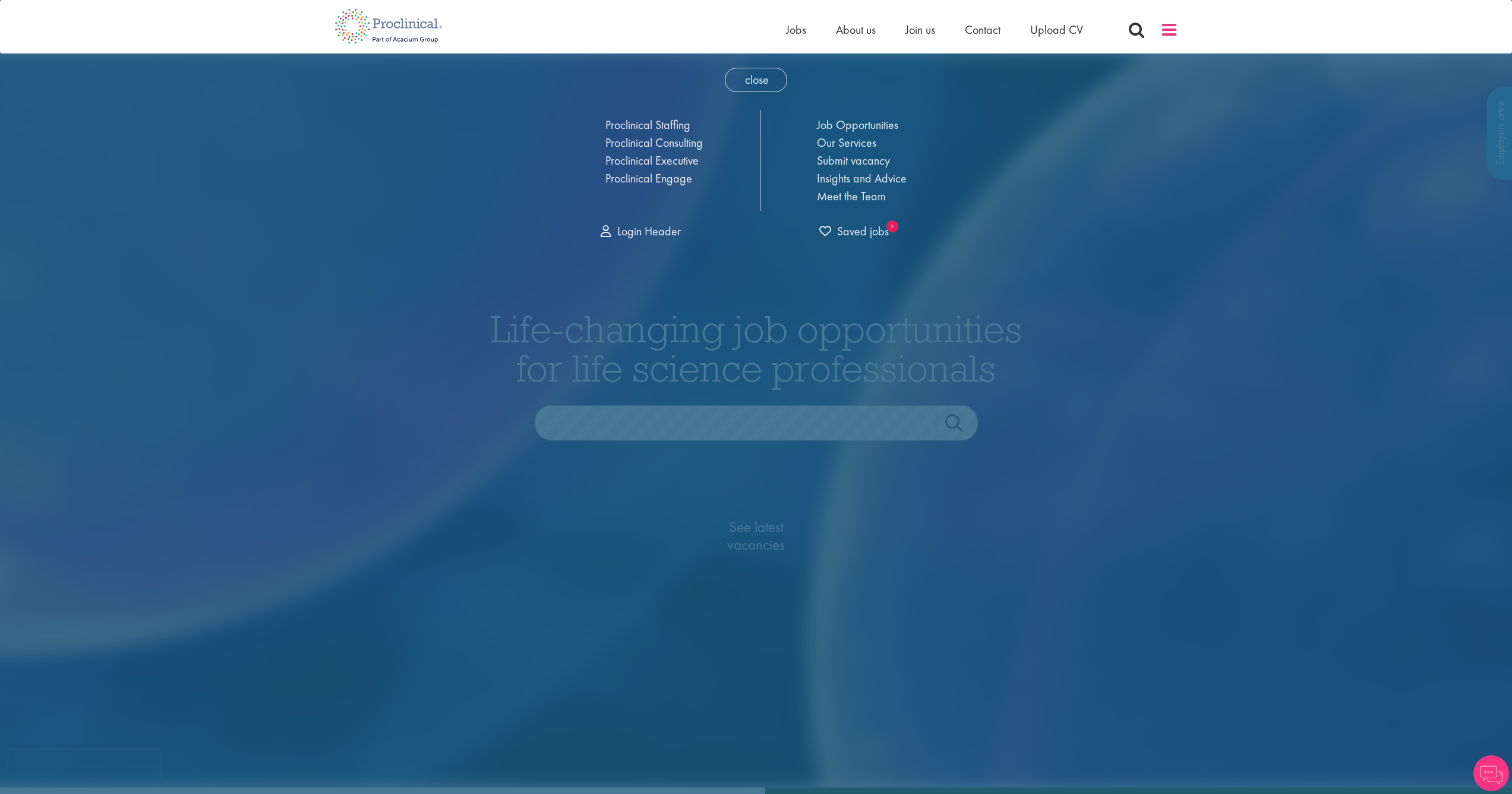 scroll, scrollTop: 0, scrollLeft: 0, axis: both 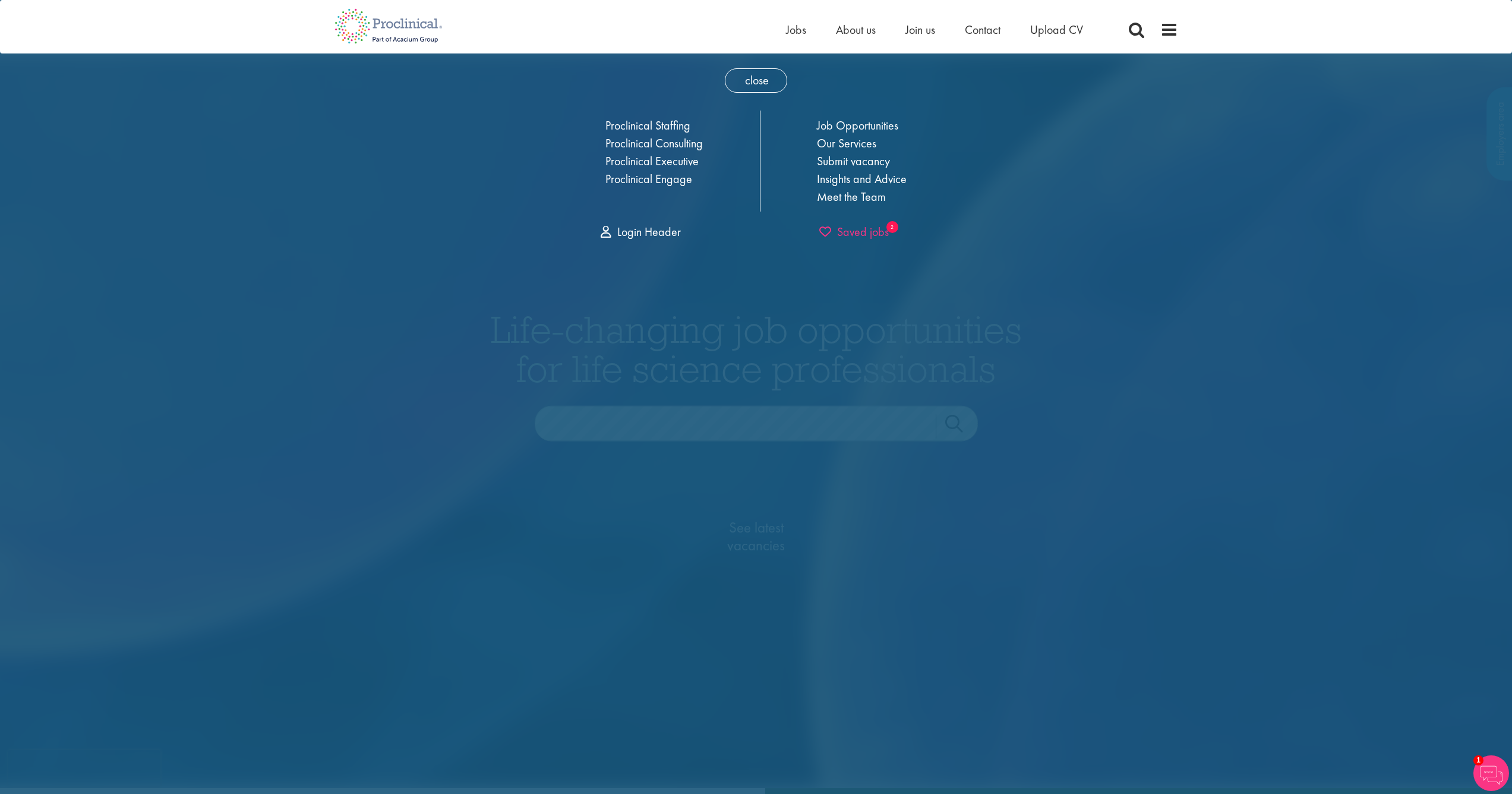 click on "Saved jobs" at bounding box center (854, 232) 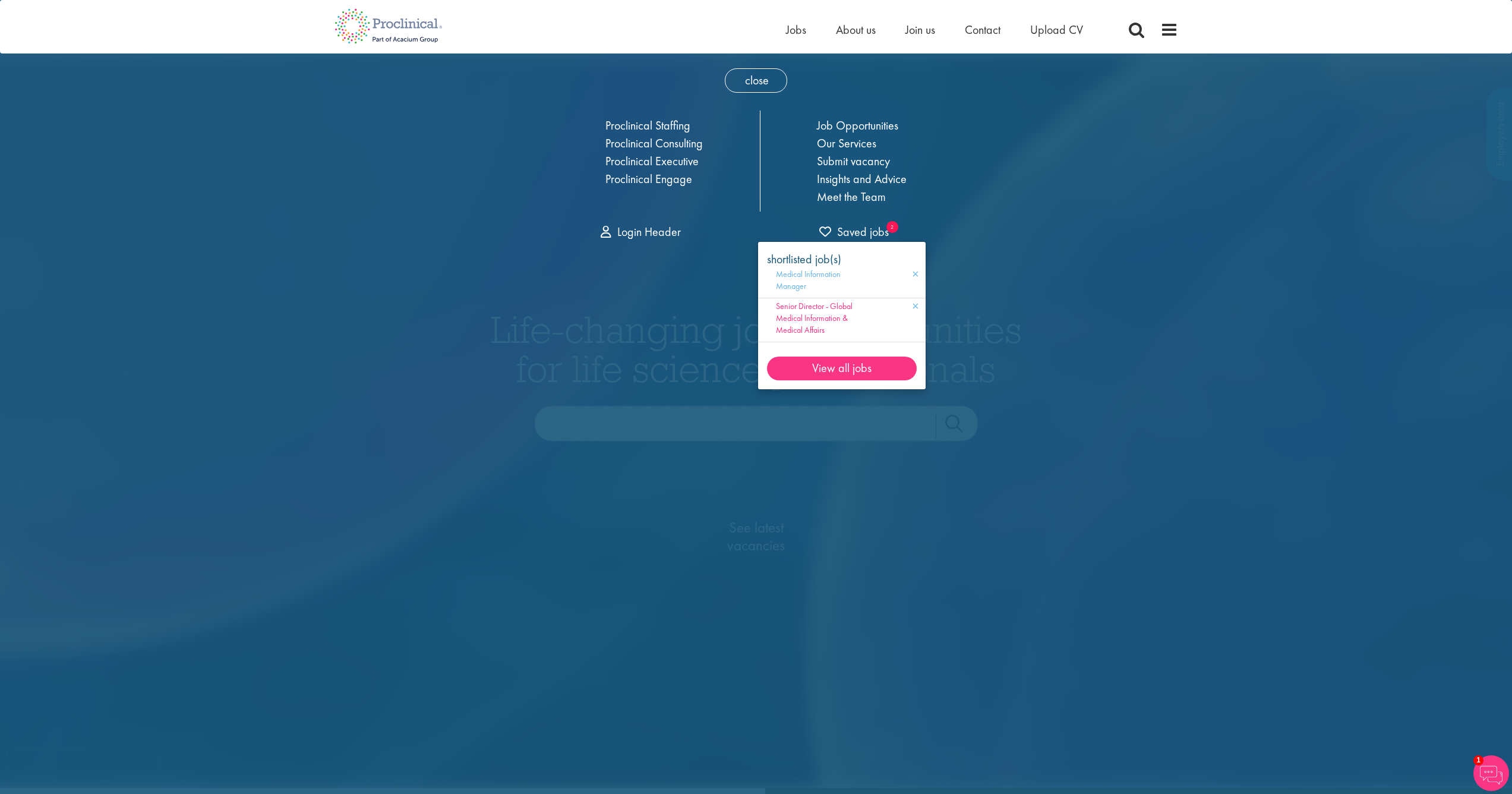 click on "Senior Director - Global Medical Information & Medical Affairs" at bounding box center [814, 318] 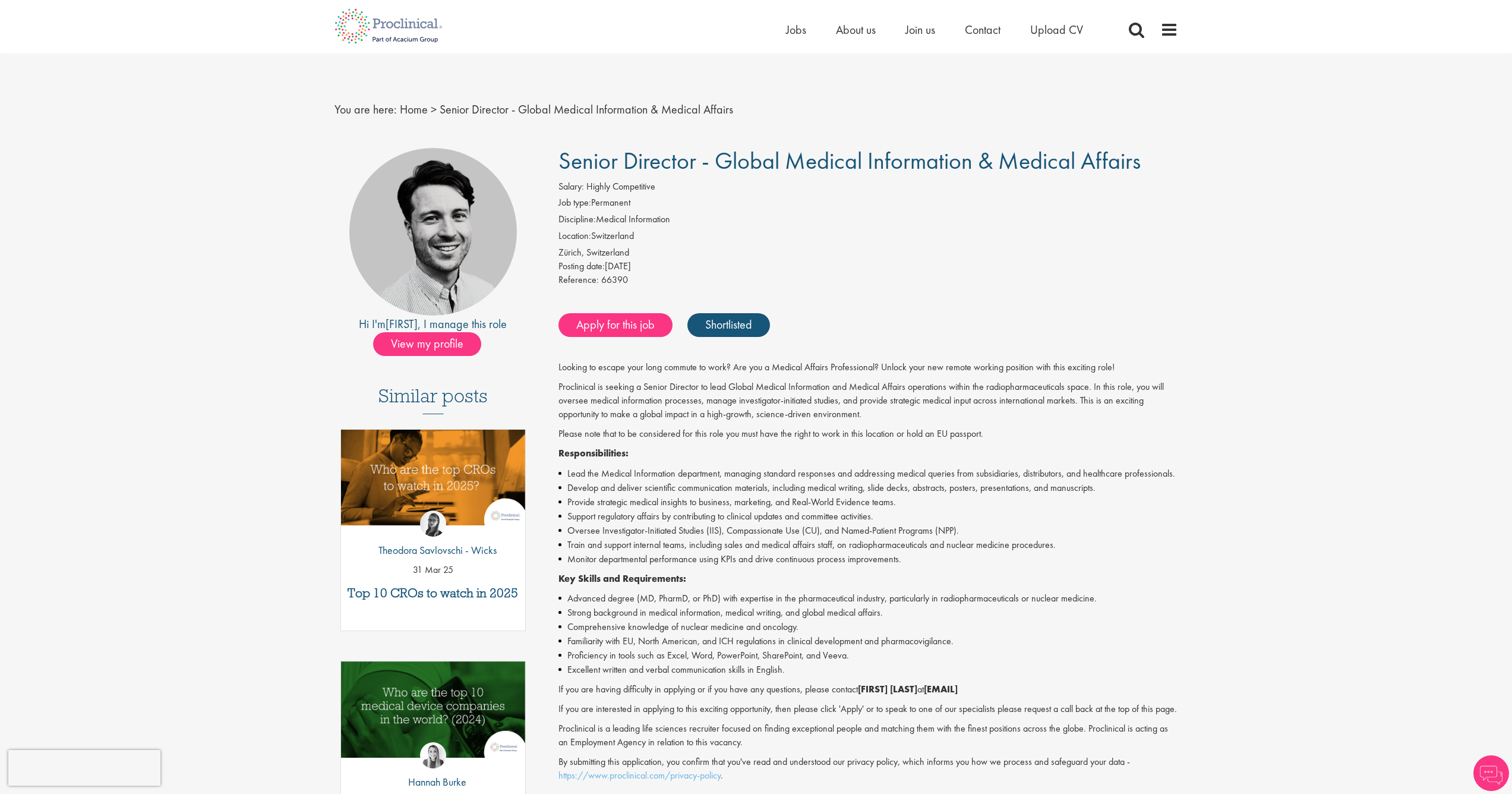 scroll, scrollTop: 0, scrollLeft: 0, axis: both 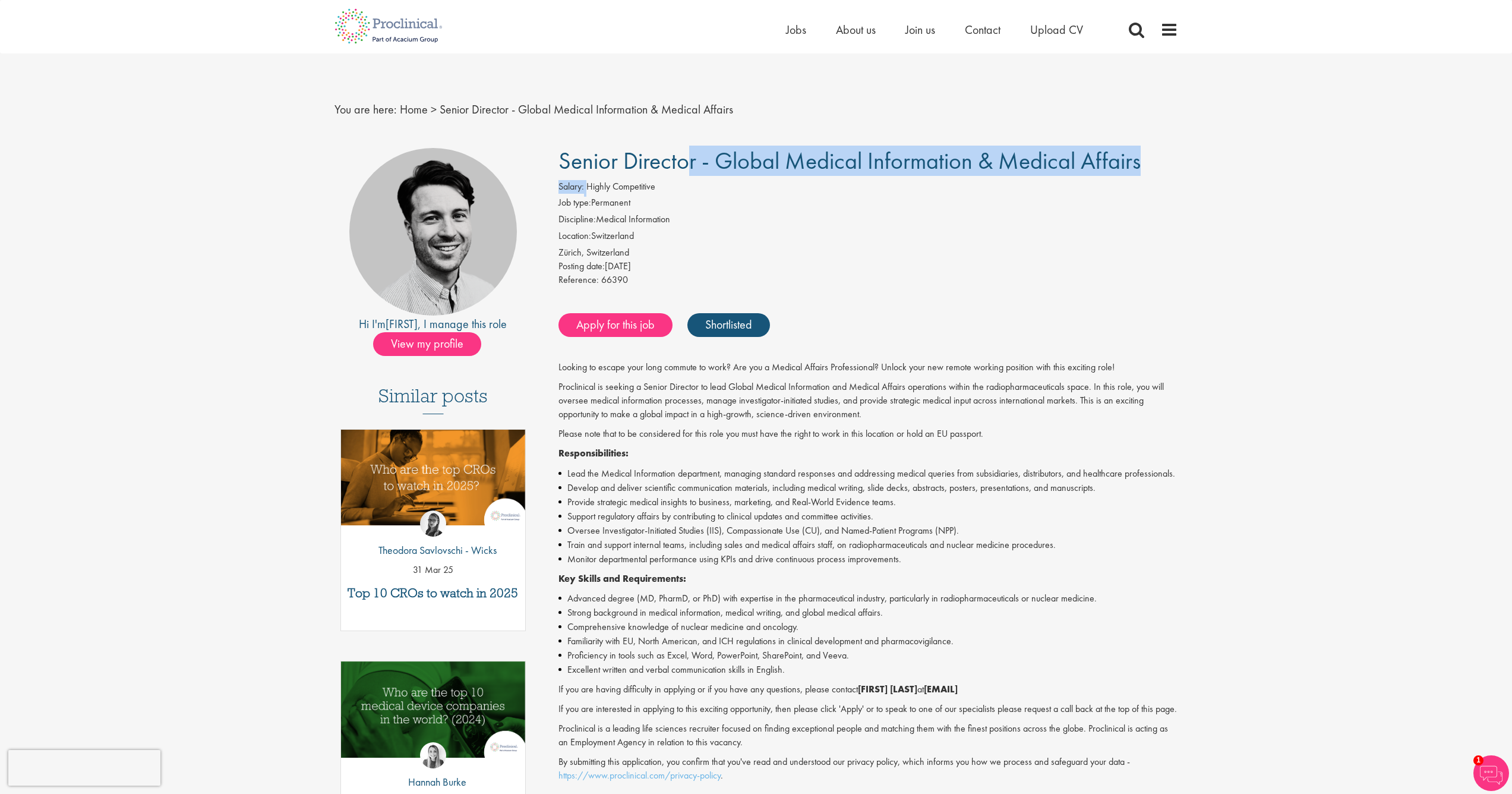 drag, startPoint x: 565, startPoint y: 163, endPoint x: 590, endPoint y: 180, distance: 30.2324 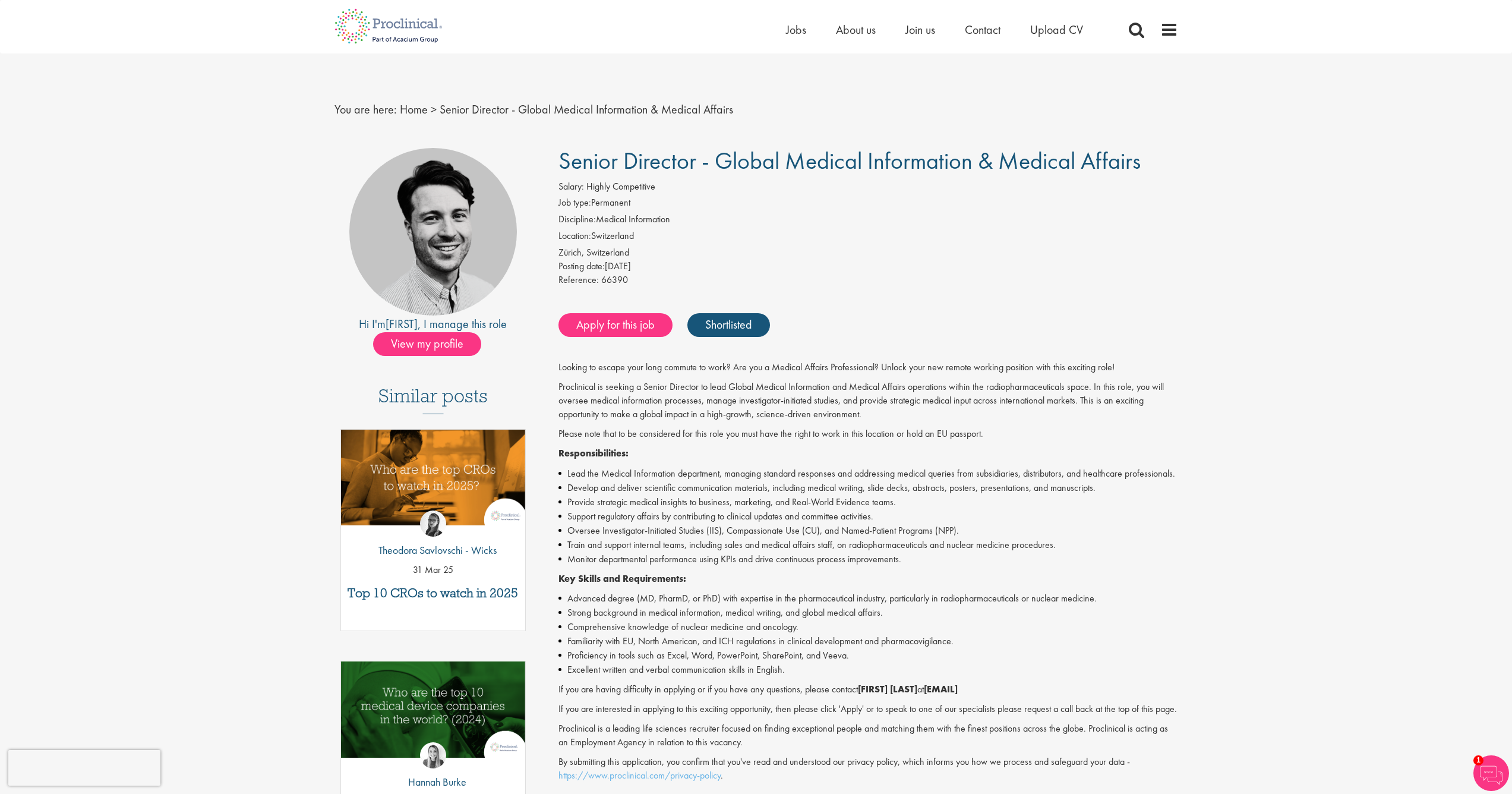click on "Reference:
66390" at bounding box center [868, 282] 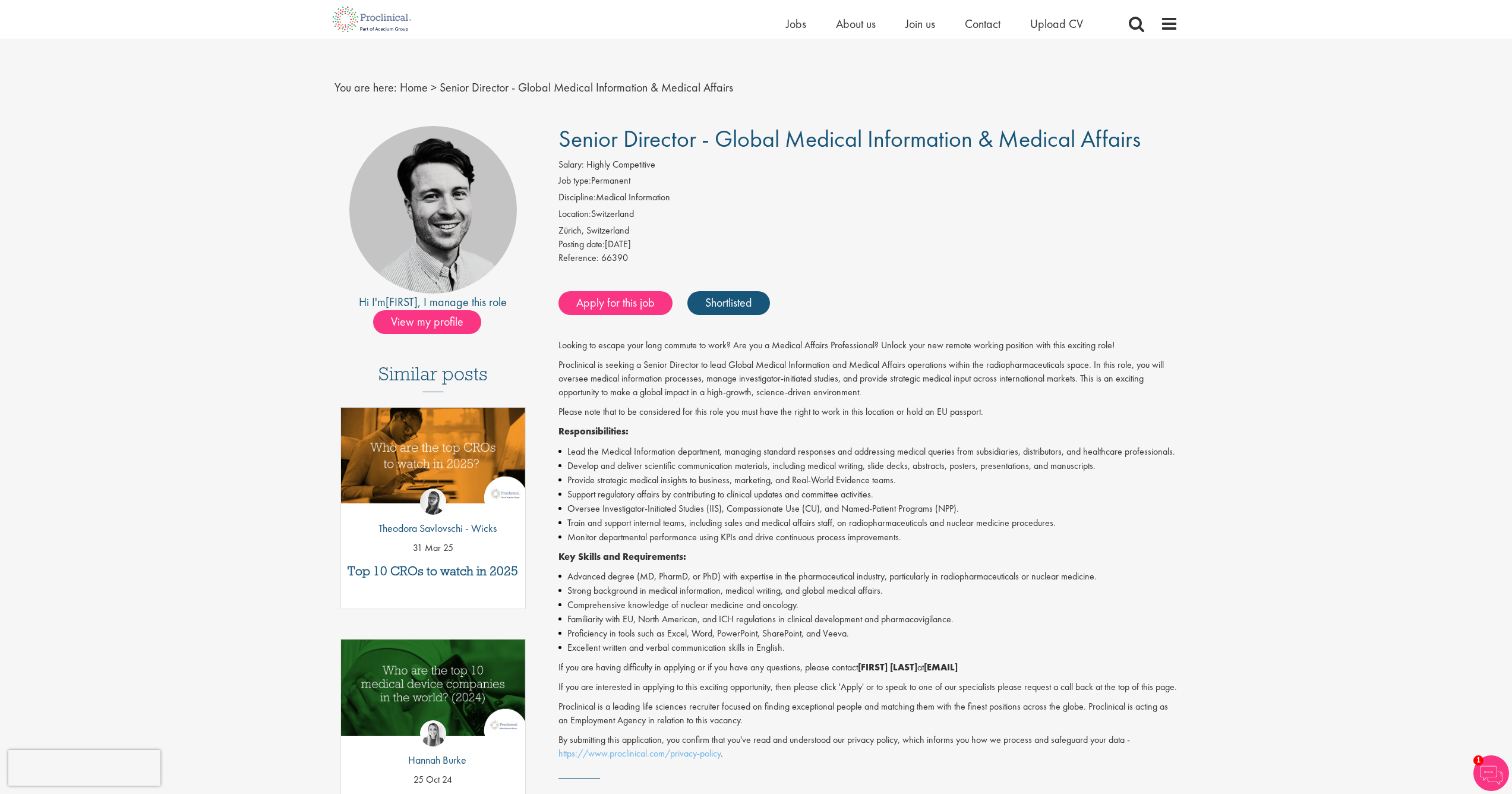 scroll, scrollTop: 6, scrollLeft: 1, axis: both 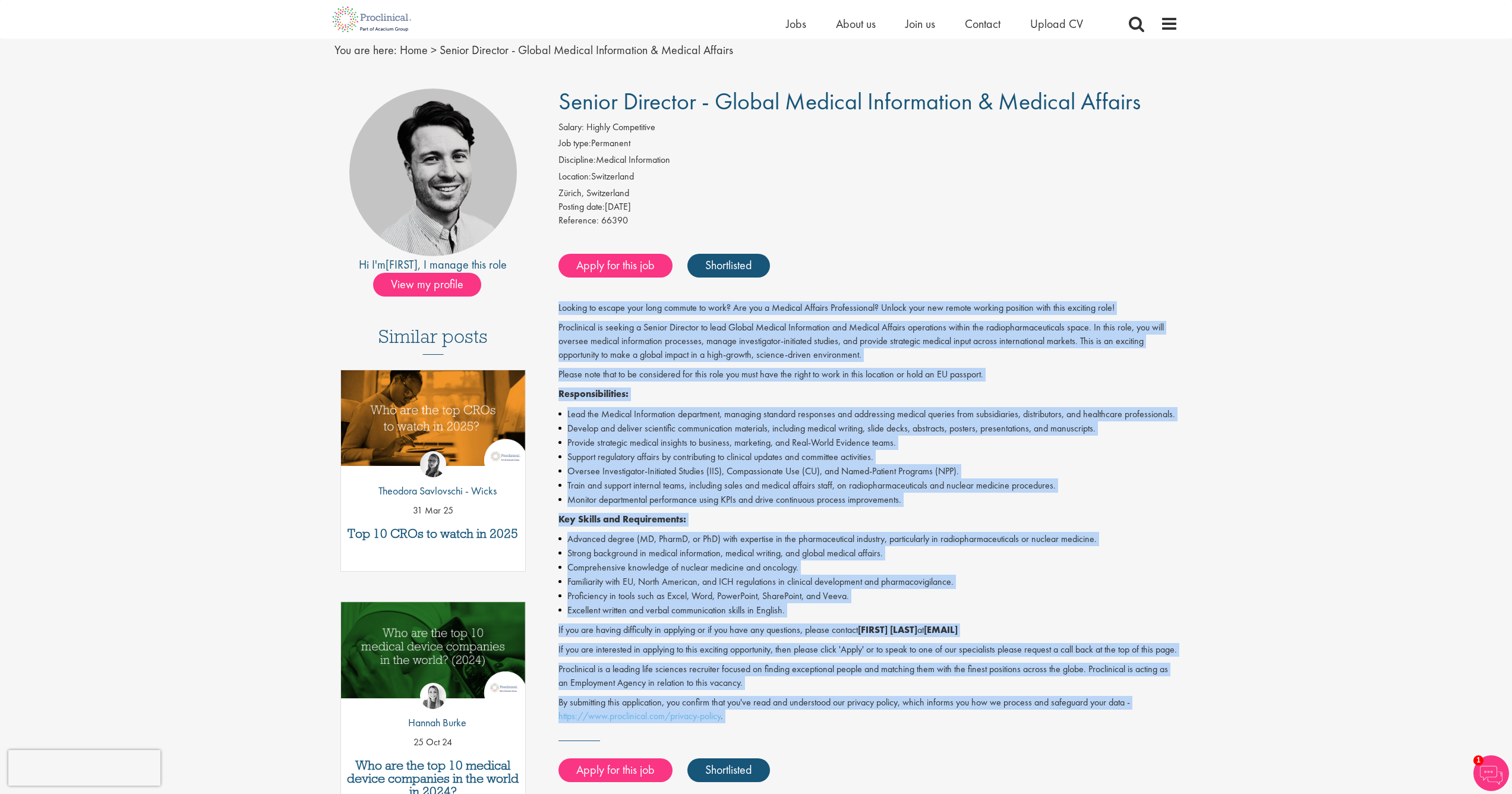 drag, startPoint x: 558, startPoint y: 353, endPoint x: 823, endPoint y: 745, distance: 473.1691 